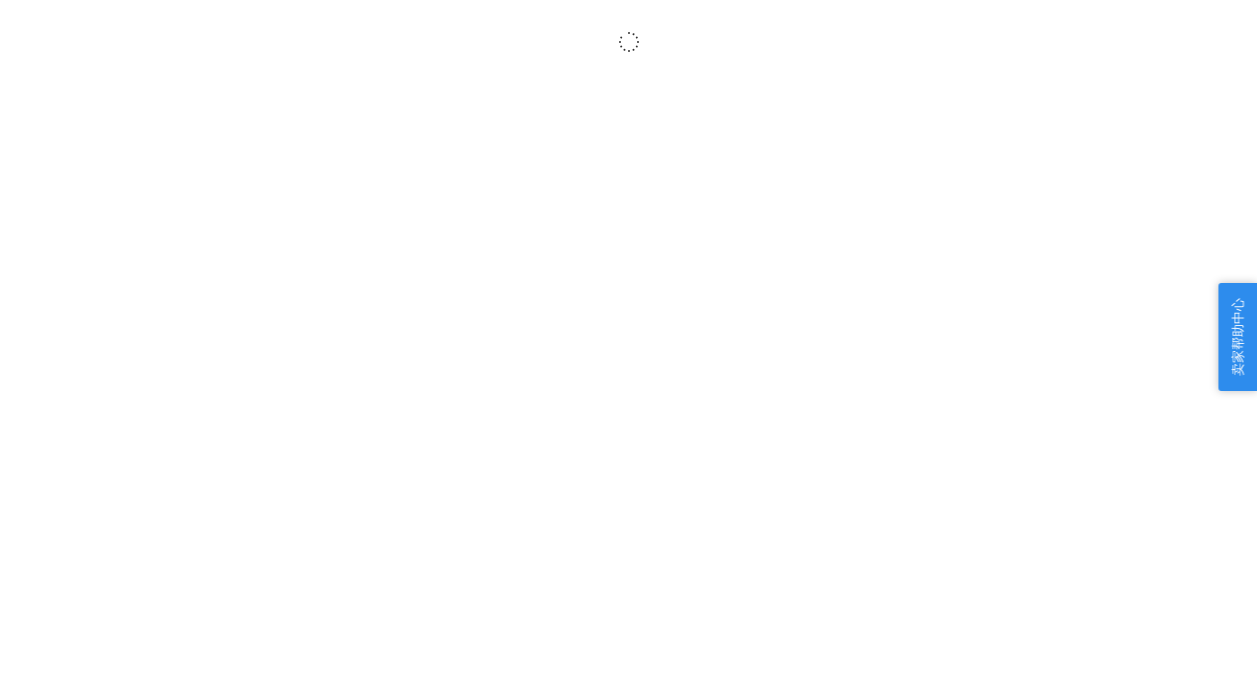 scroll, scrollTop: 0, scrollLeft: 0, axis: both 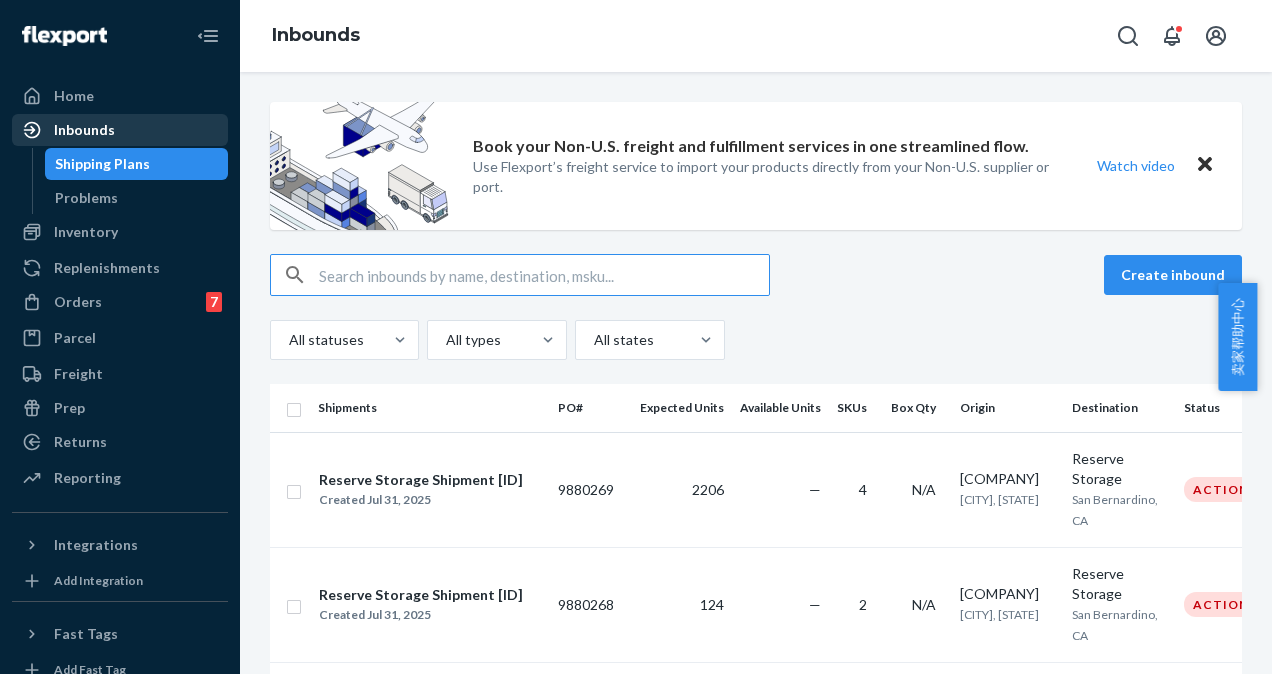 click on "Inbounds" at bounding box center (120, 130) 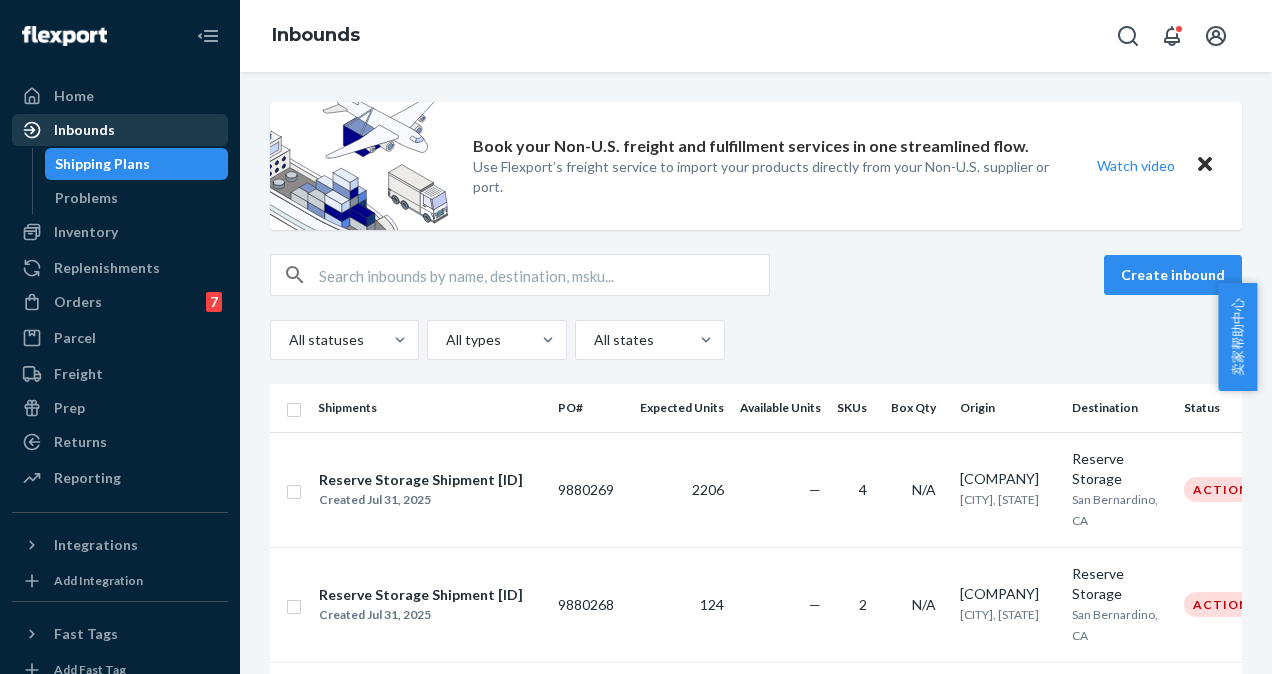 click on "Inbounds" at bounding box center (120, 130) 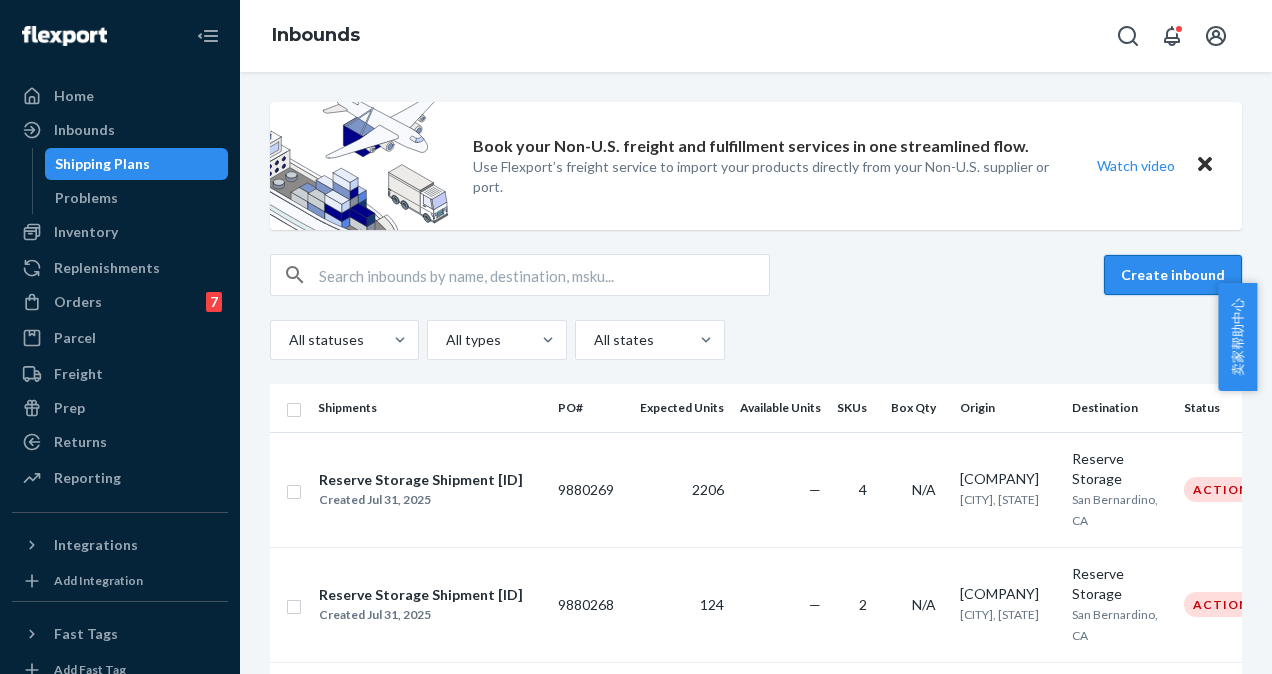 click on "Create inbound" at bounding box center [1173, 275] 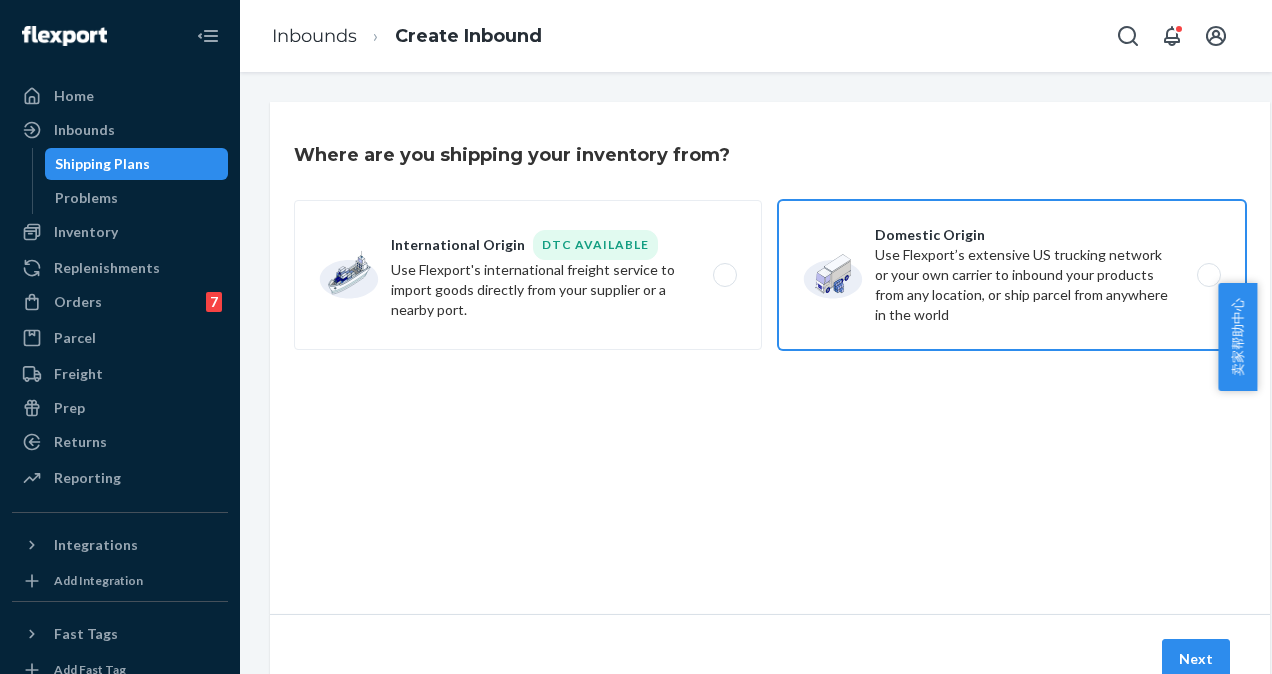 click on "Domestic Origin Use Flexport’s extensive US trucking network or your own carrier to inbound your products from any location, or ship parcel from anywhere in the world" at bounding box center [1012, 275] 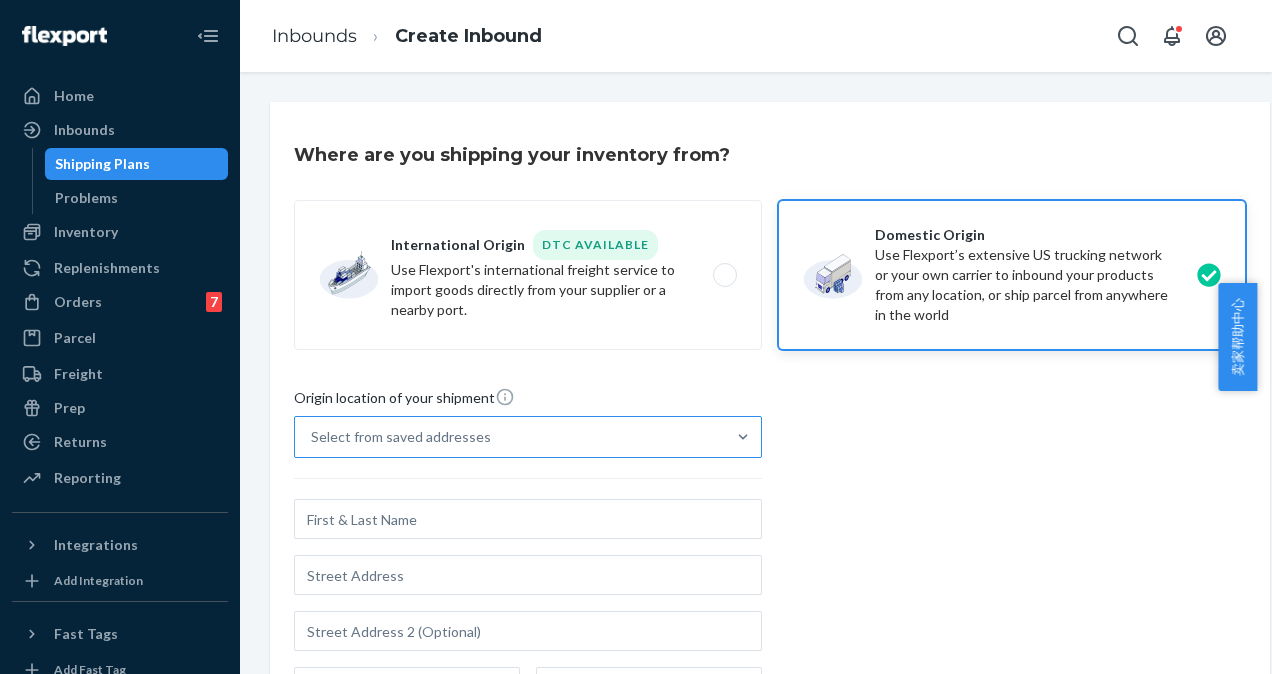 click on "Select from saved addresses" at bounding box center (510, 437) 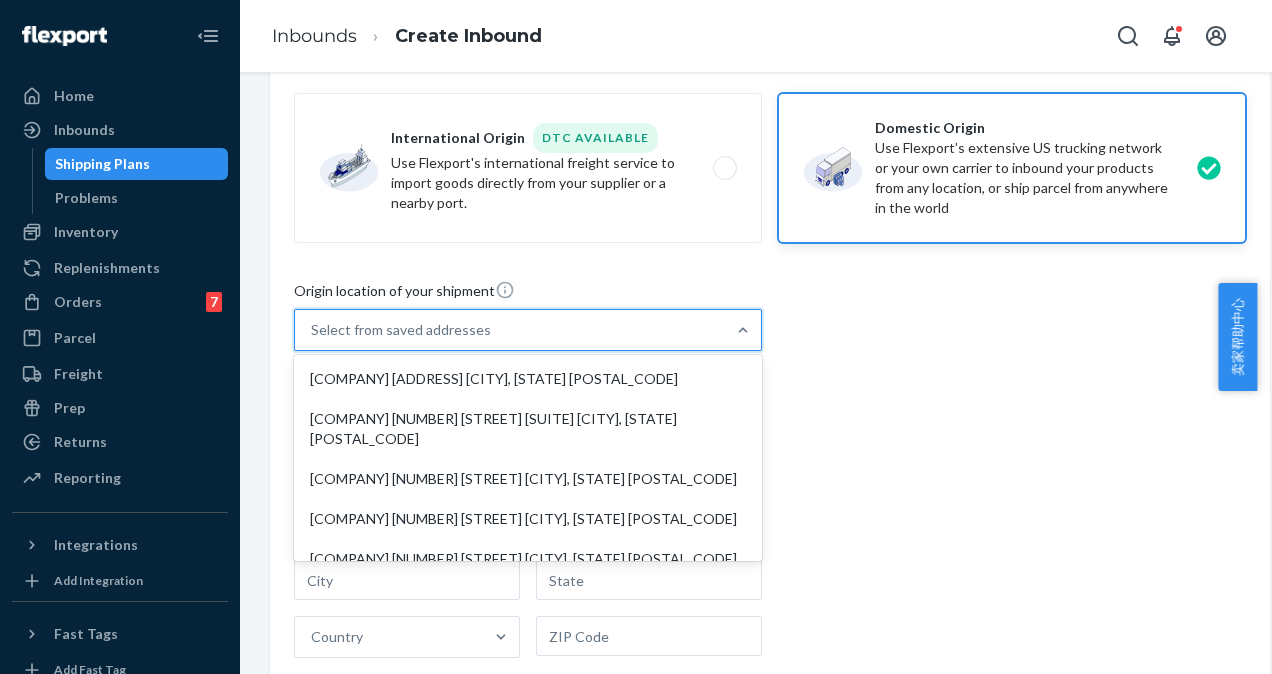 scroll, scrollTop: 200, scrollLeft: 0, axis: vertical 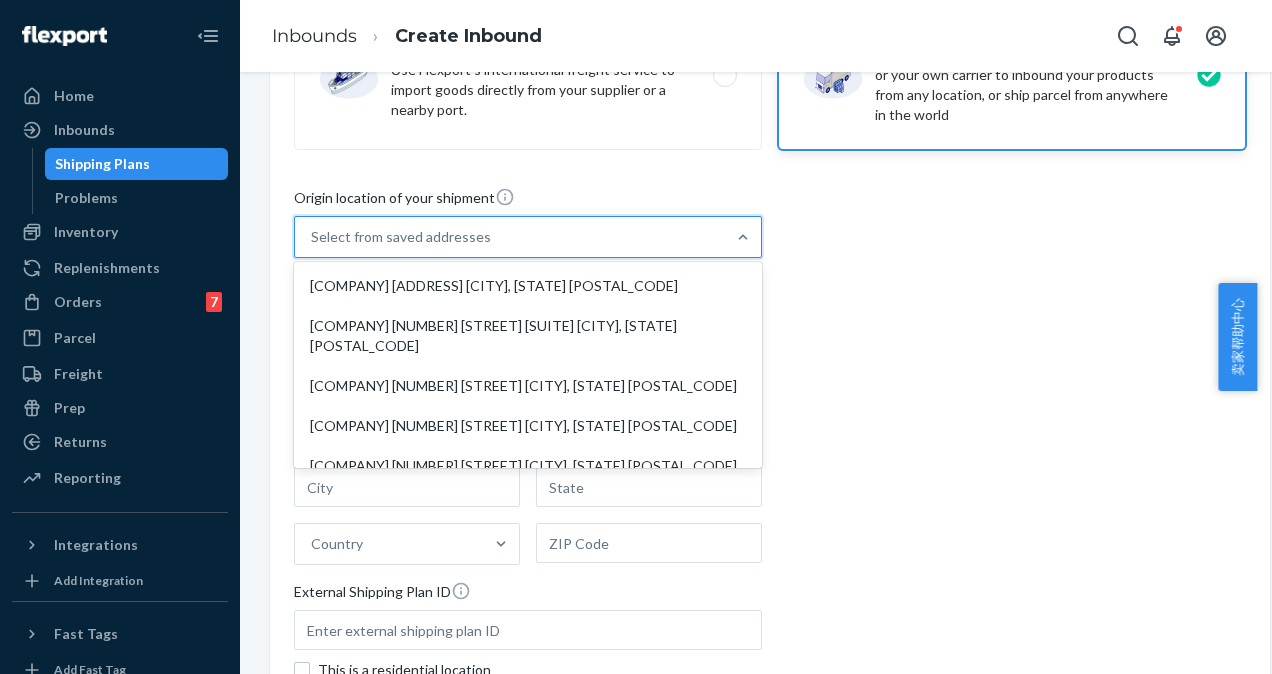 click on "Origin location of your shipment      option [COMPANY]
[NUMBER] [STREET]
[CITY], [STATE] [POSTAL_CODE] focused, 4 of 5. 5 results available. Use Up and Down to choose options, press Enter to select the currently focused option, press Escape to exit the menu, press Tab to select the option and exit the menu. Select from saved addresses [COMPANY]
[ADDRESS] [CITY], [STATE] [POSTAL_CODE] [COMPANY]
[NUMBER] [STREET] [SUITE]
[CITY], [STATE] [POSTAL_CODE] [COMPANY]
[NUMBER] [STREET]
[CITY], [STATE] [POSTAL_CODE] [COMPANY]
[NUMBER] [STREET]
[CITY], [STATE] [POSTAL_CODE] [COMPANY]
[NUMBER] [STREET]
[CITY], [STATE] [POSTAL_CODE] Country External Shipping Plan ID This is a residential location This is a limited access location for freight pickup Maritime port, airport, military base" at bounding box center (770, 459) 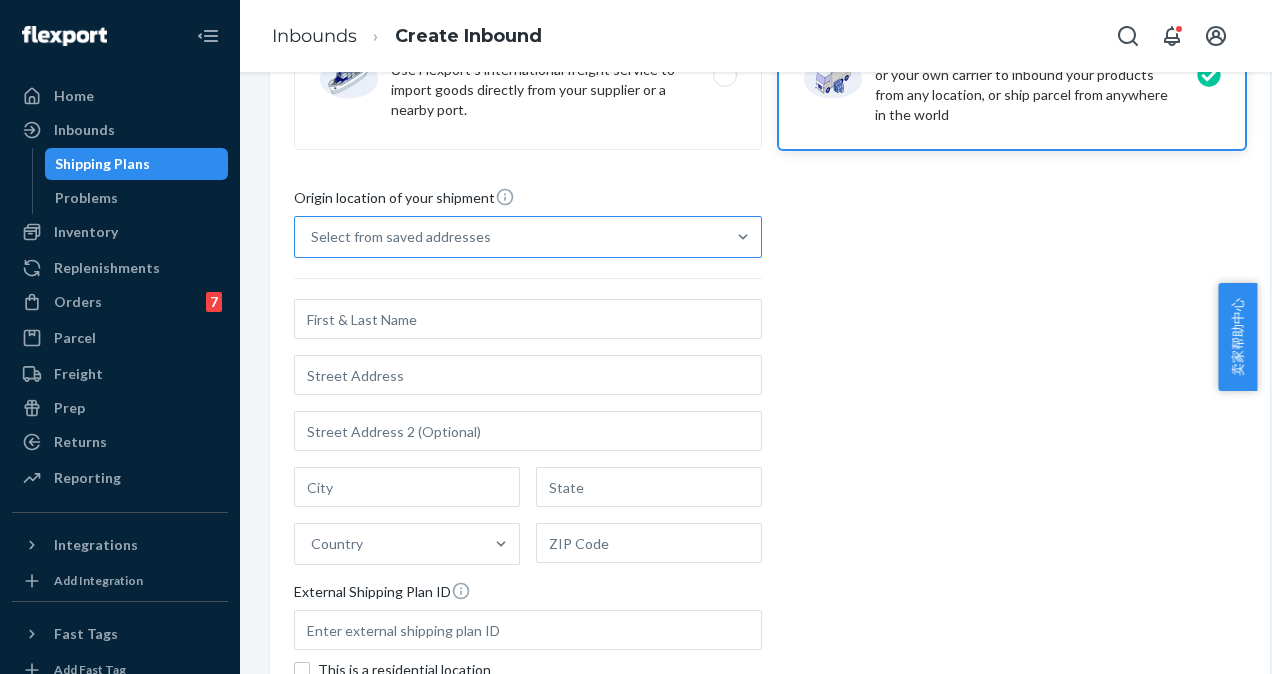 click on "Select from saved addresses" at bounding box center [510, 237] 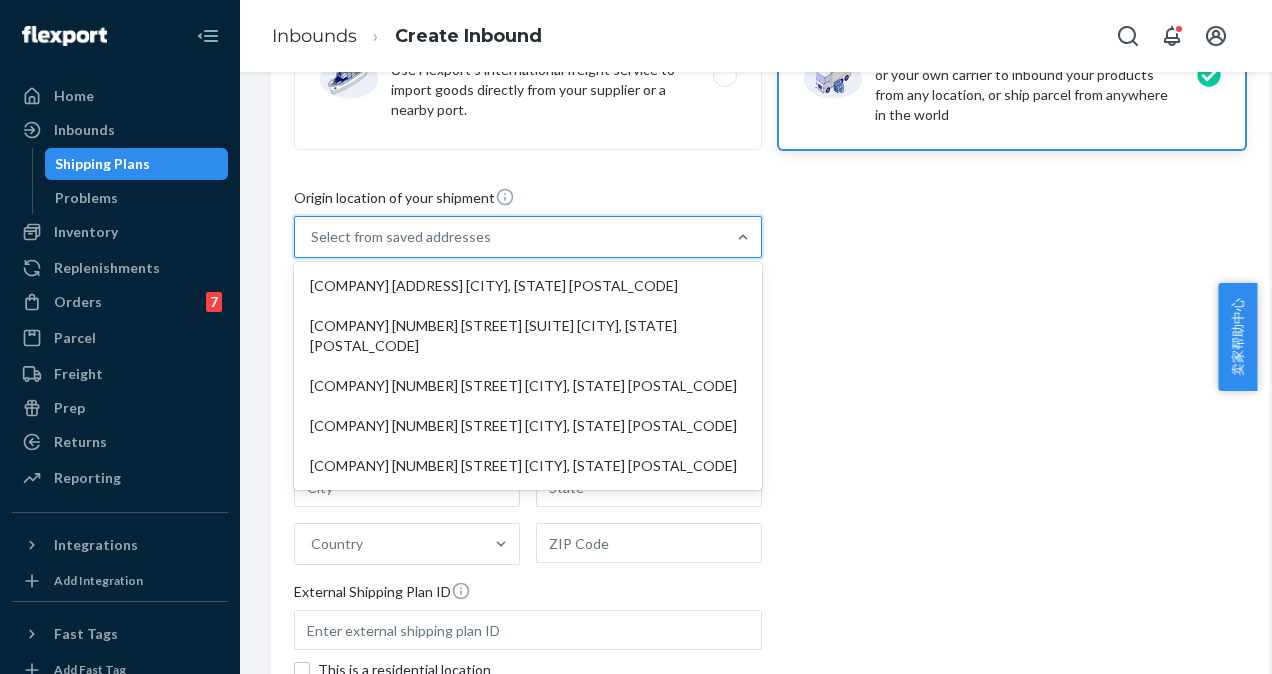 click on "Origin location of your shipment      option [COMPANY]
[ADDRESS] [CITY], [STATE] [POSTAL_CODE] focused, 1 of 5. 5 results available. Use Up and Down to choose options, press Enter to select the currently focused option, press Escape to exit the menu, press Tab to select the option and exit the menu. Select from saved addresses [COMPANY]
[ADDRESS] [CITY], [STATE] [POSTAL_CODE] [COMPANY]
[NUMBER] [STREET] [SUITE]
[CITY], [STATE] [POSTAL_CODE] [COMPANY]
[NUMBER] [STREET]
[CITY], [STATE] [POSTAL_CODE] [COMPANY]
[NUMBER] [STREET]
[CITY], [STATE] [POSTAL_CODE] [COMPANY]
[NUMBER] [STREET]
[CITY], [STATE] [POSTAL_CODE] Country External Shipping Plan ID This is a residential location This is a limited access location for freight pickup Maritime port, airport, military base" at bounding box center (770, 459) 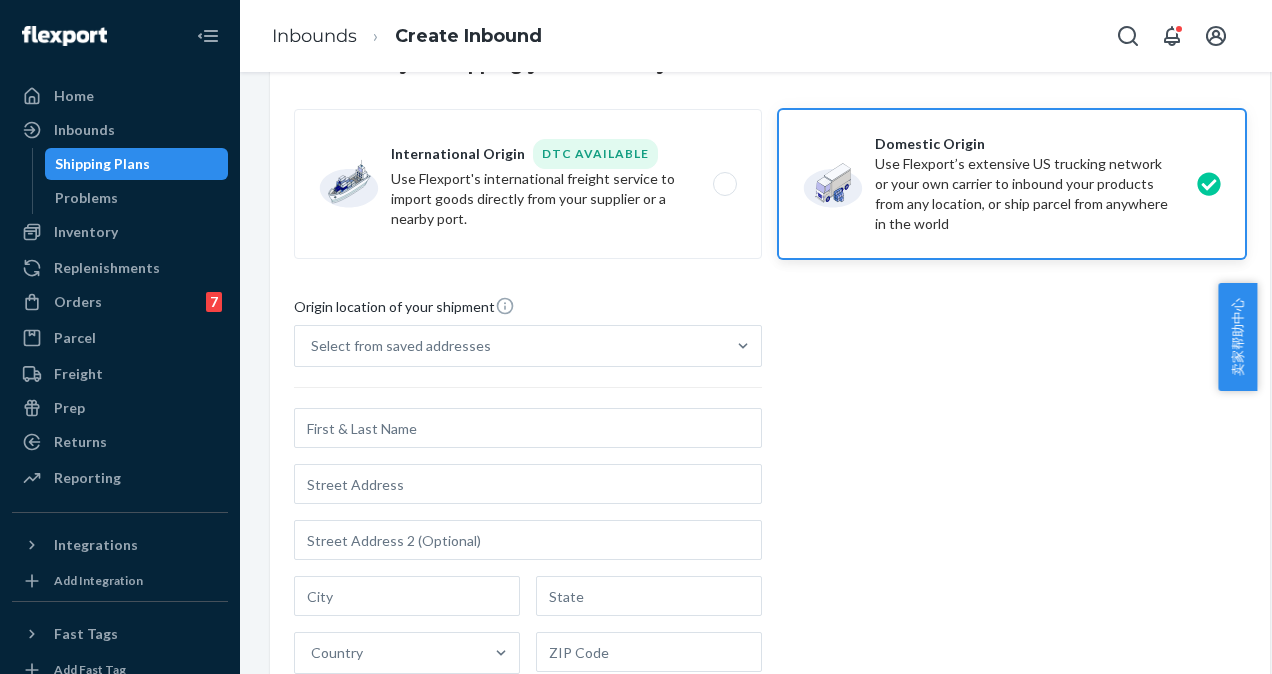 scroll, scrollTop: 0, scrollLeft: 0, axis: both 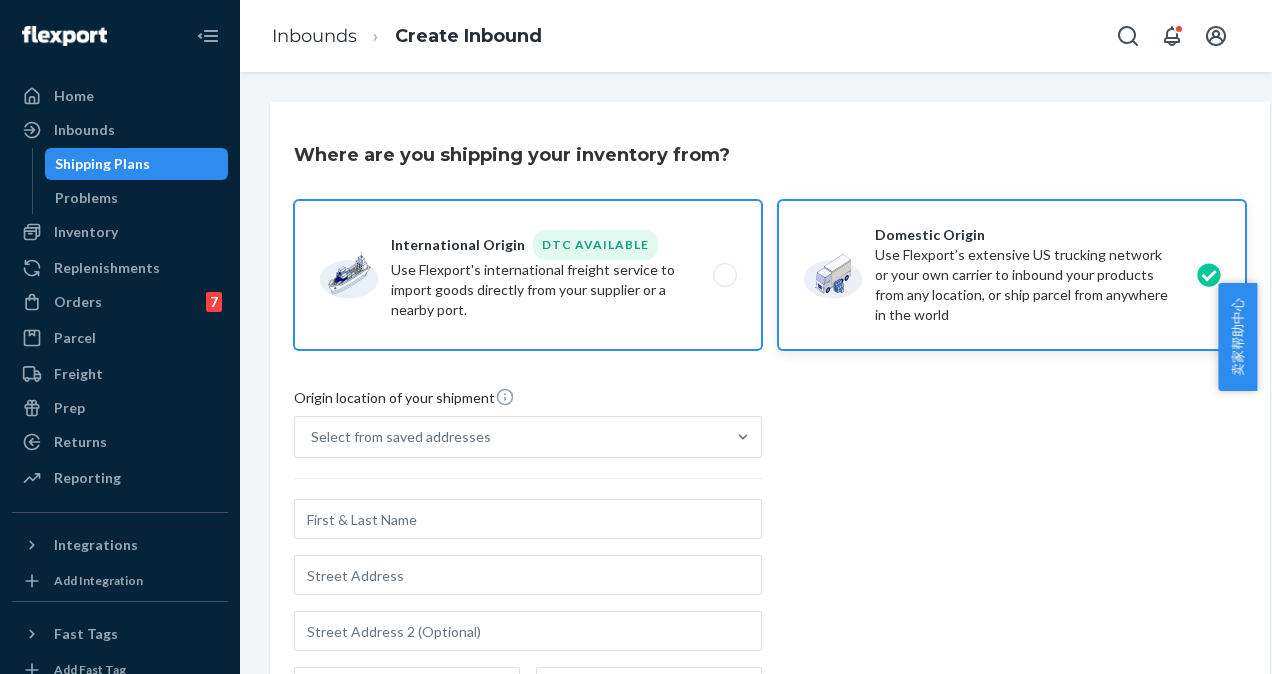 click on "International Origin DTC Available Use Flexport's international freight service to import goods directly from your supplier or a nearby port." at bounding box center [528, 275] 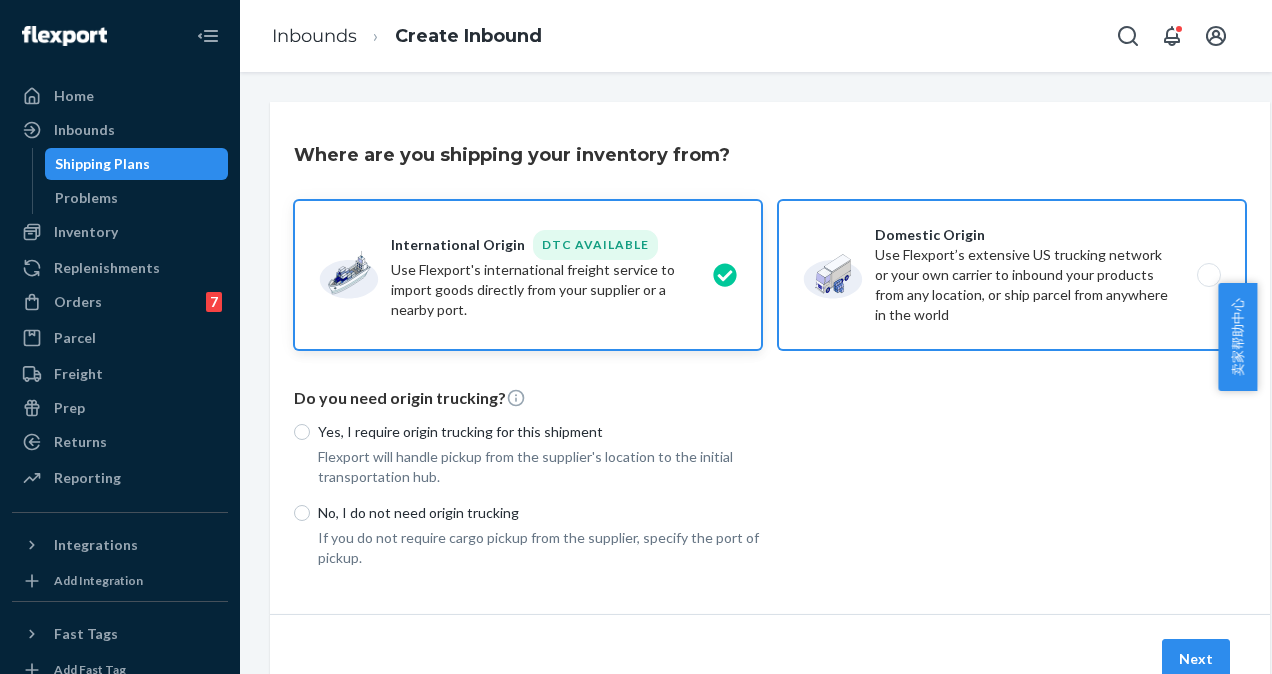 click on "Domestic Origin Use Flexport’s extensive US trucking network or your own carrier to inbound your products from any location, or ship parcel from anywhere in the world" at bounding box center (1012, 275) 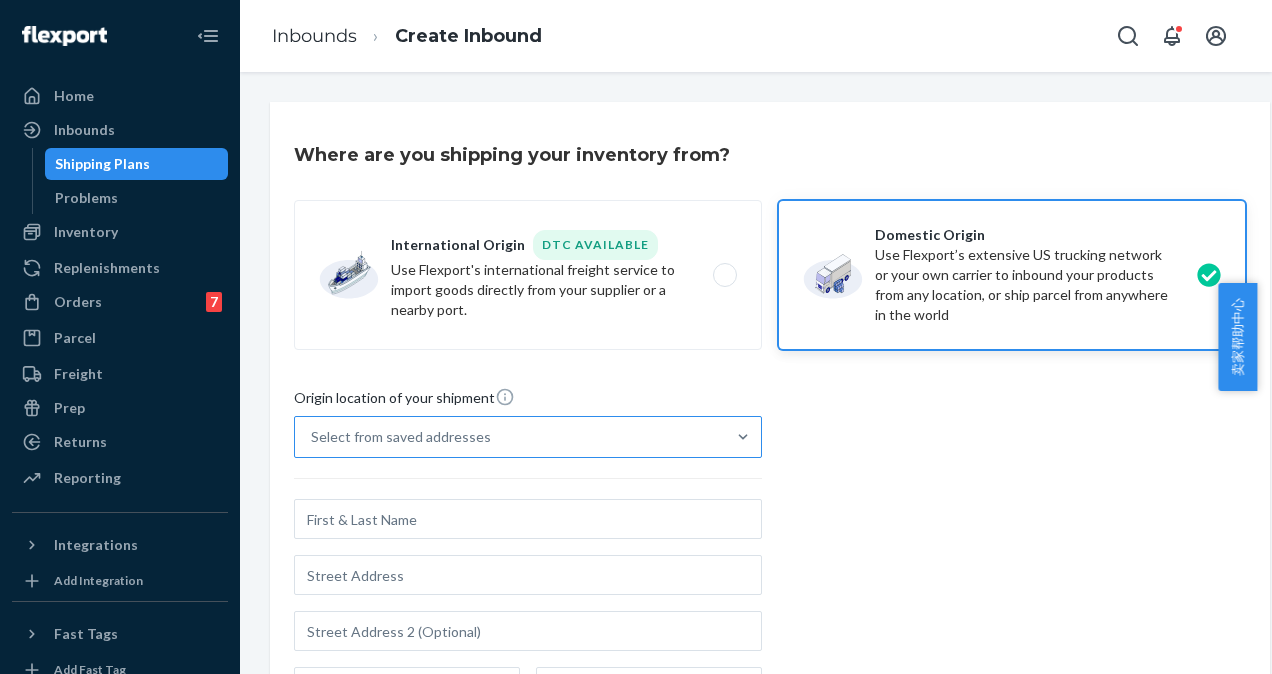 click on "Select from saved addresses" at bounding box center (510, 437) 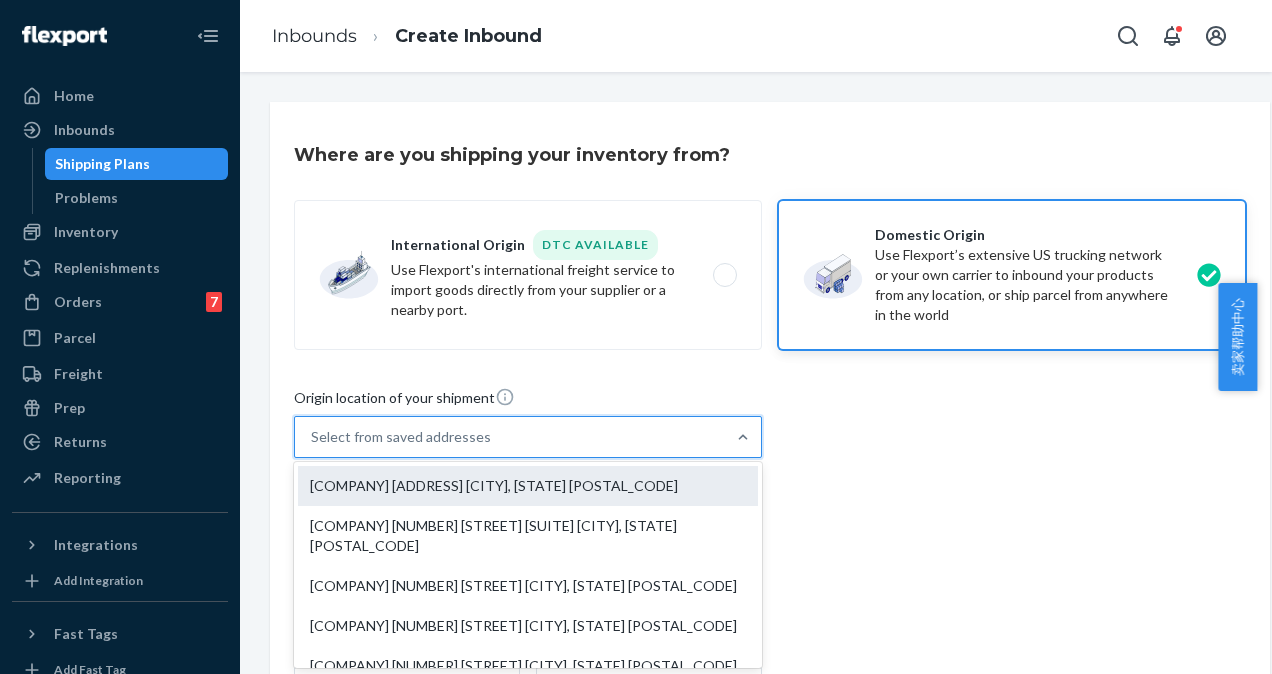 click on "[COMPANY]
[ADDRESS] [CITY], [STATE] [POSTAL_CODE]" at bounding box center (528, 486) 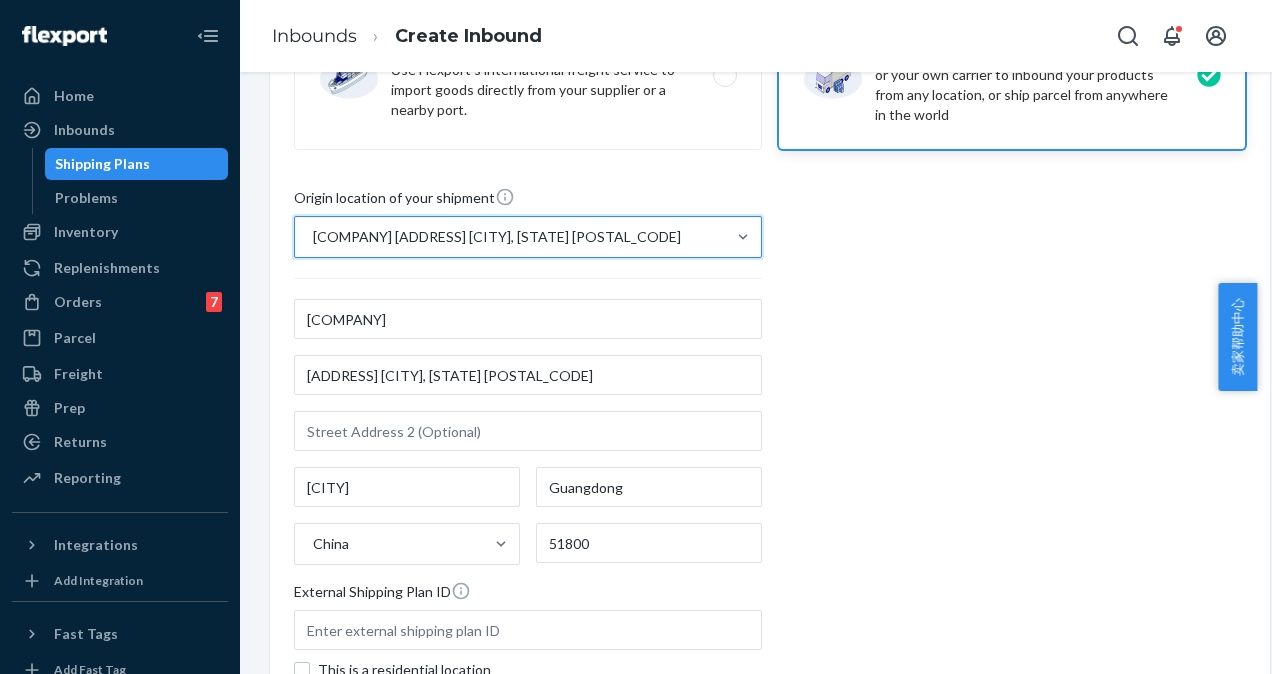 scroll, scrollTop: 399, scrollLeft: 0, axis: vertical 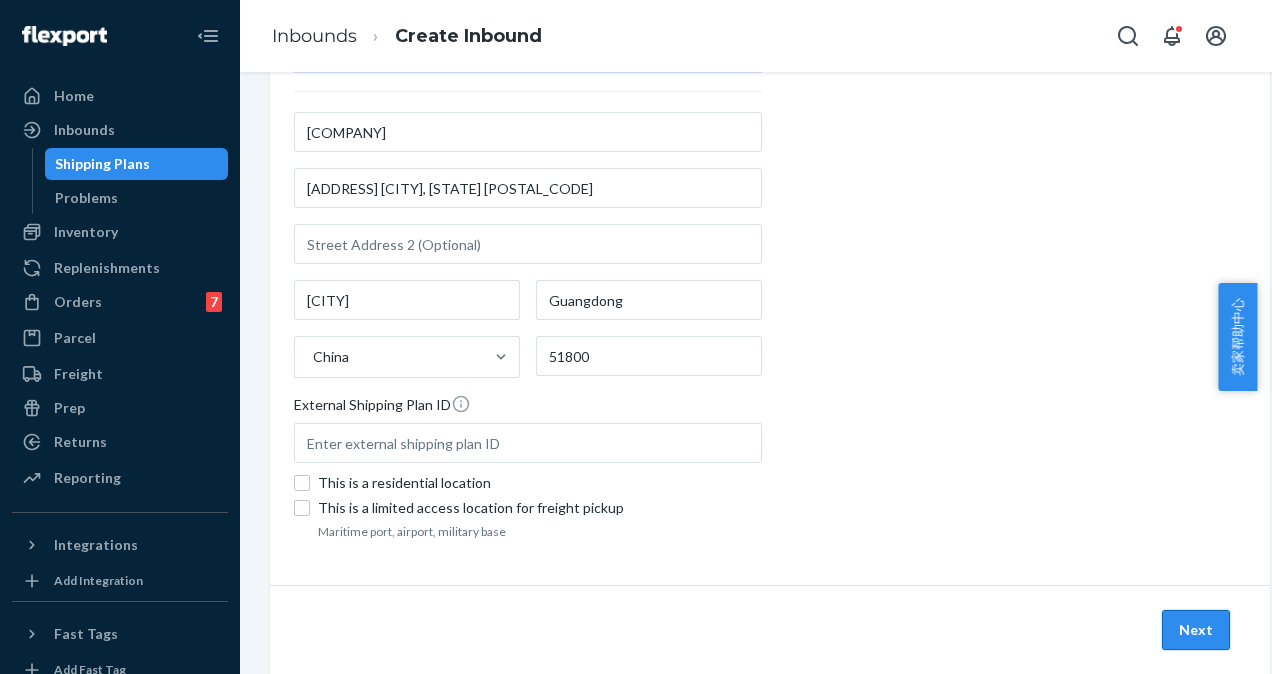 click on "Next" at bounding box center [1196, 630] 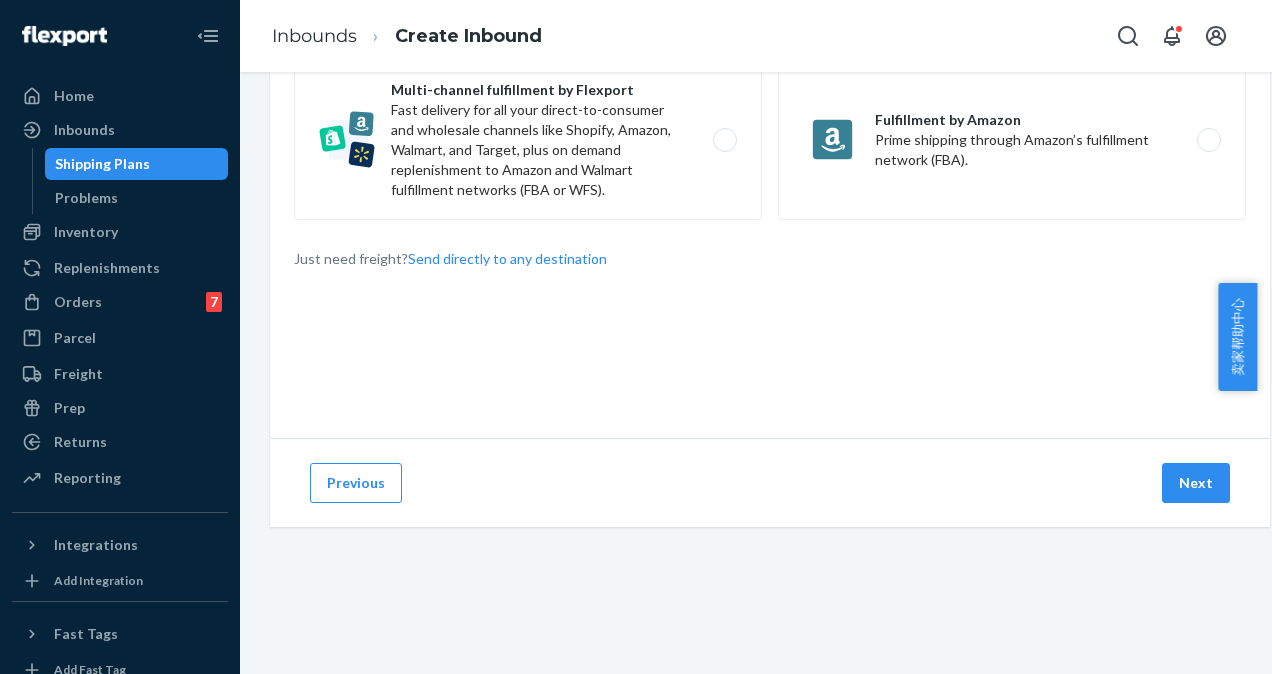 scroll, scrollTop: 0, scrollLeft: 0, axis: both 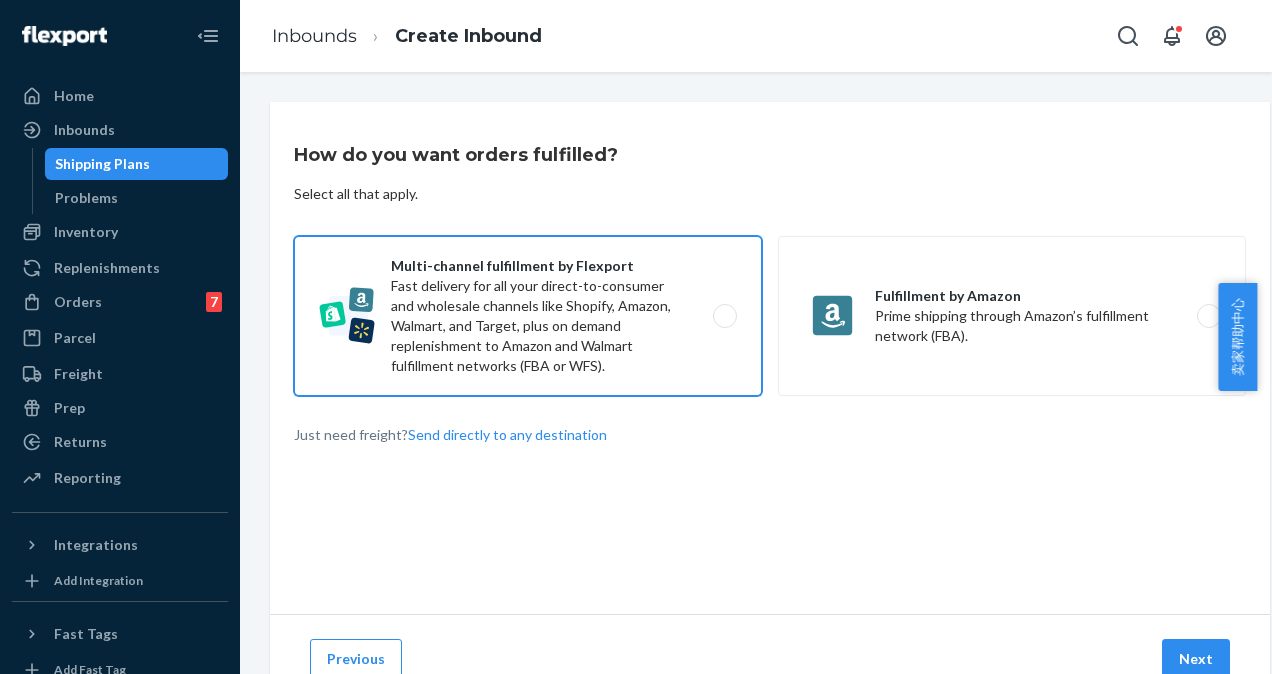 click on "Multi-channel fulfillment by Flexport Fast delivery for all your direct-to-consumer and wholesale channels like Shopify, Amazon, Walmart, and Target, plus on demand replenishment to Amazon and Walmart fulfillment networks (FBA or WFS)." at bounding box center [528, 316] 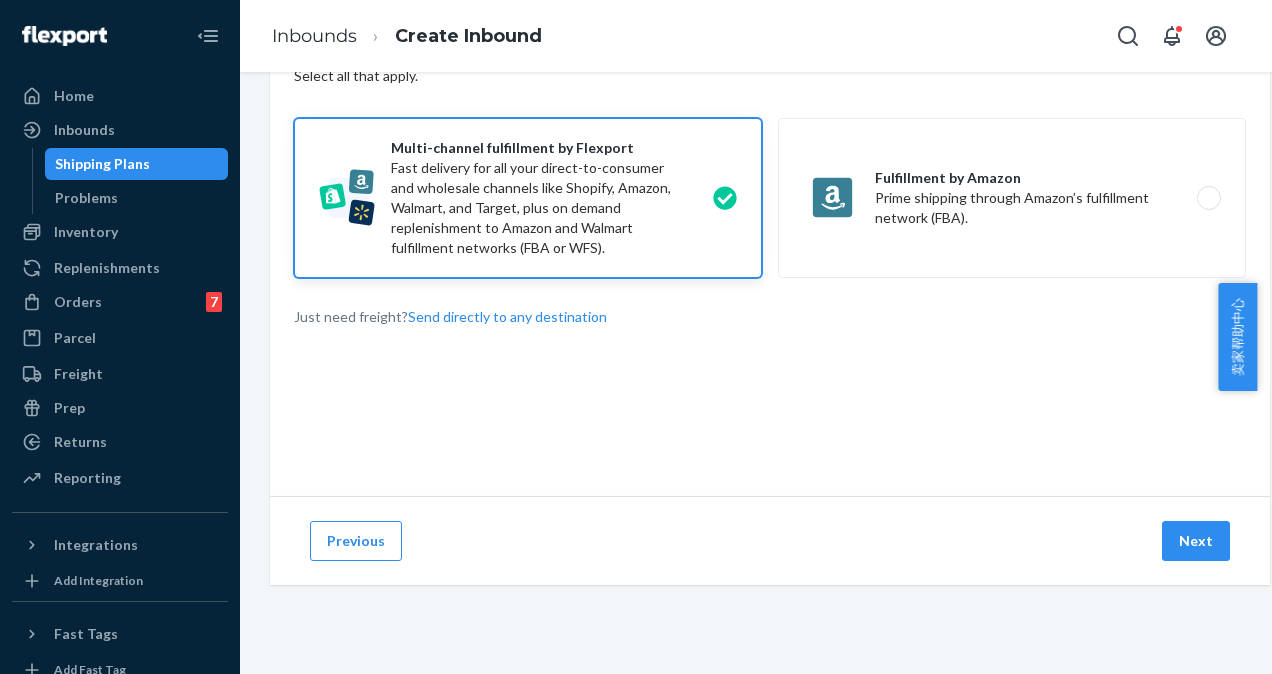 scroll, scrollTop: 191, scrollLeft: 0, axis: vertical 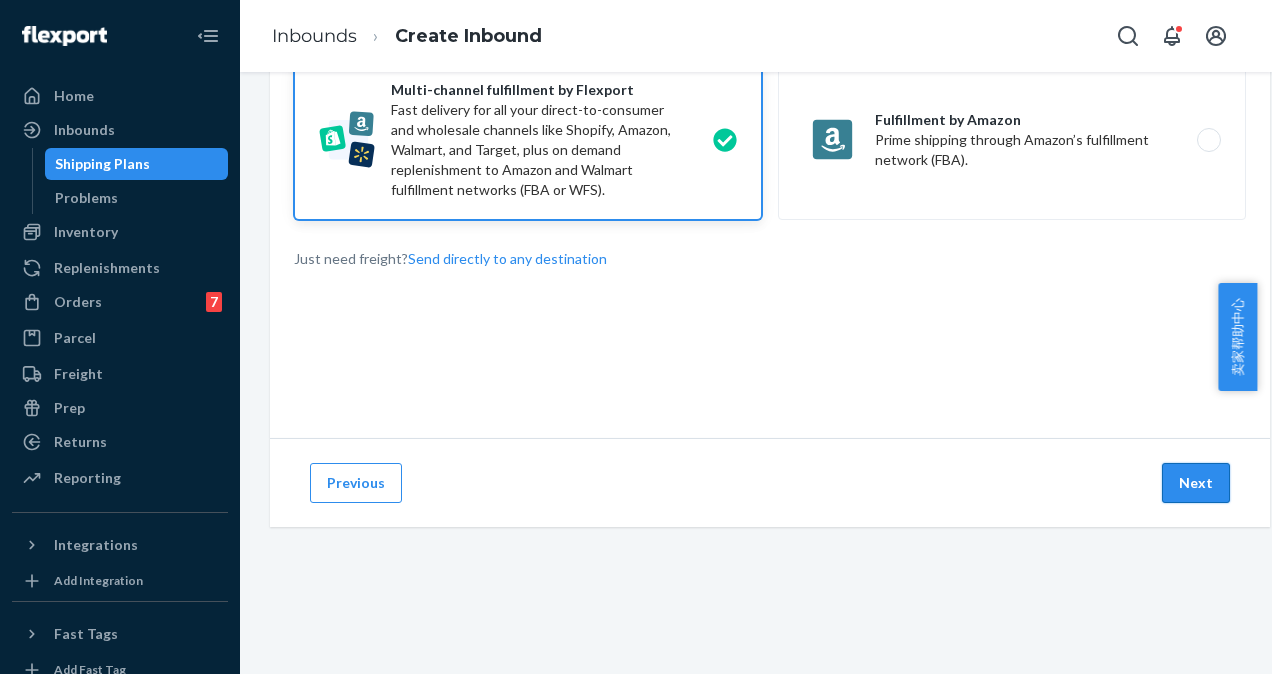 click on "Next" at bounding box center [1196, 483] 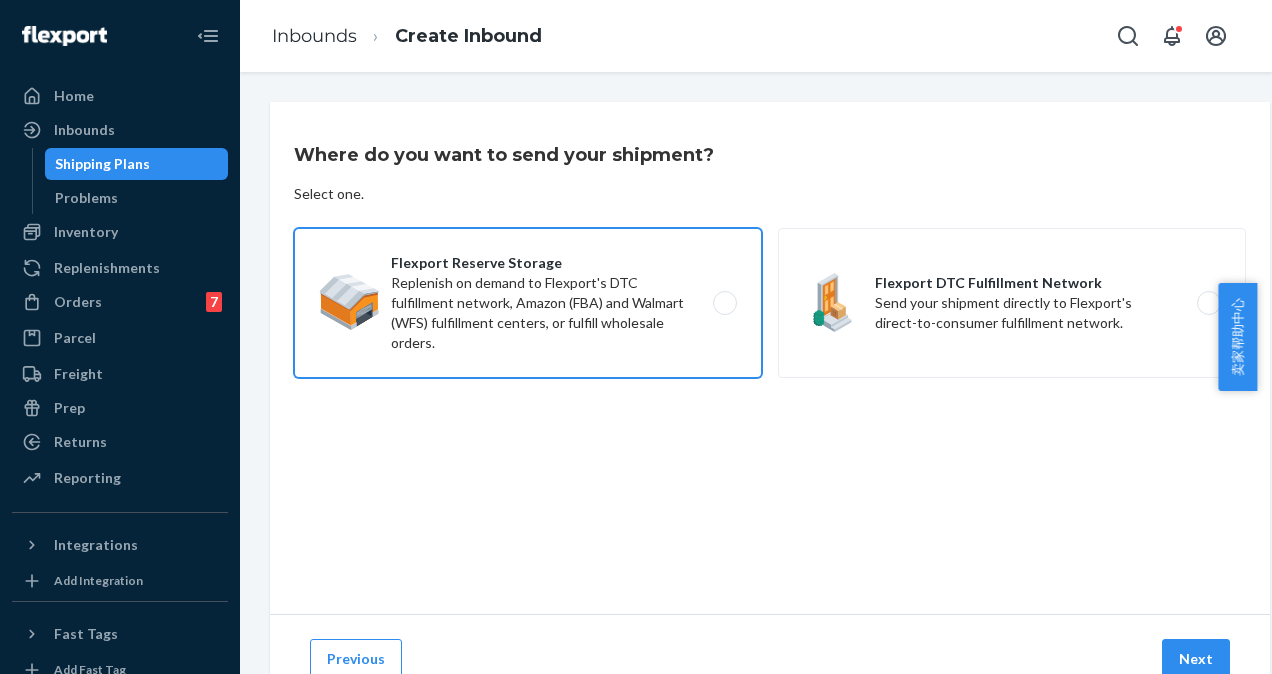 click on "Flexport Reserve Storage Replenish on demand to Flexport's DTC fulfillment network, Amazon (FBA) and Walmart (WFS) fulfillment centers, or fulfill wholesale orders." at bounding box center (528, 303) 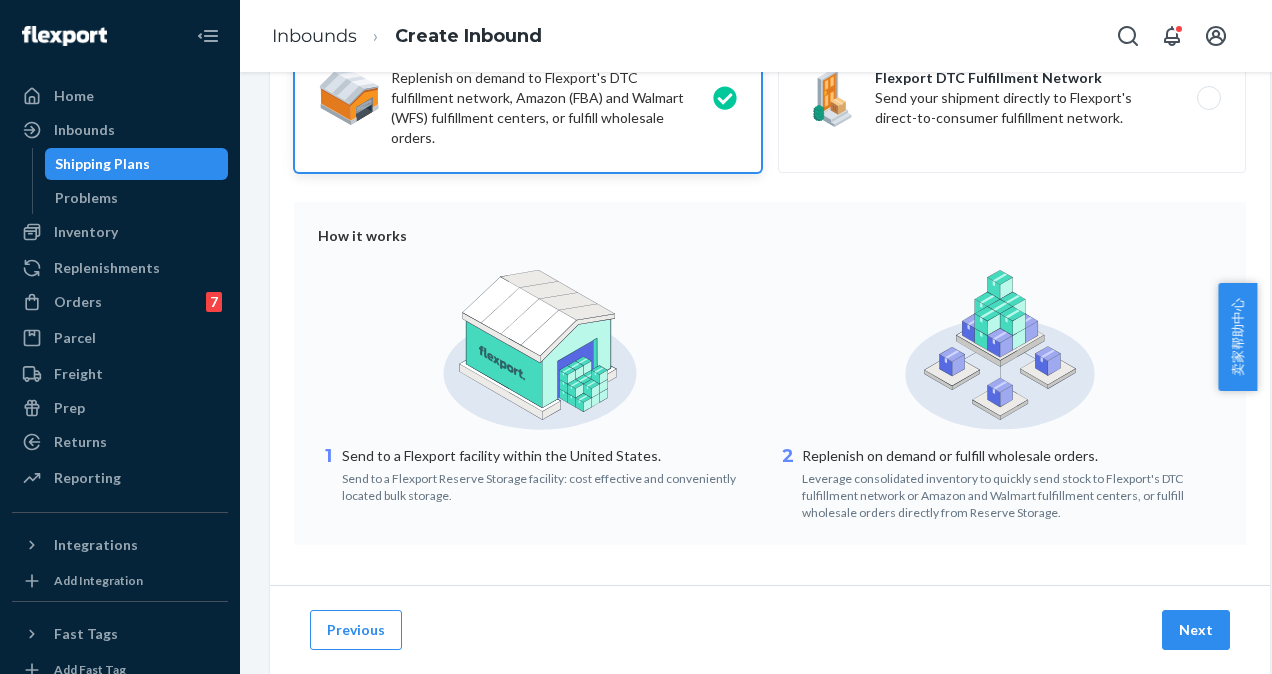 scroll, scrollTop: 220, scrollLeft: 0, axis: vertical 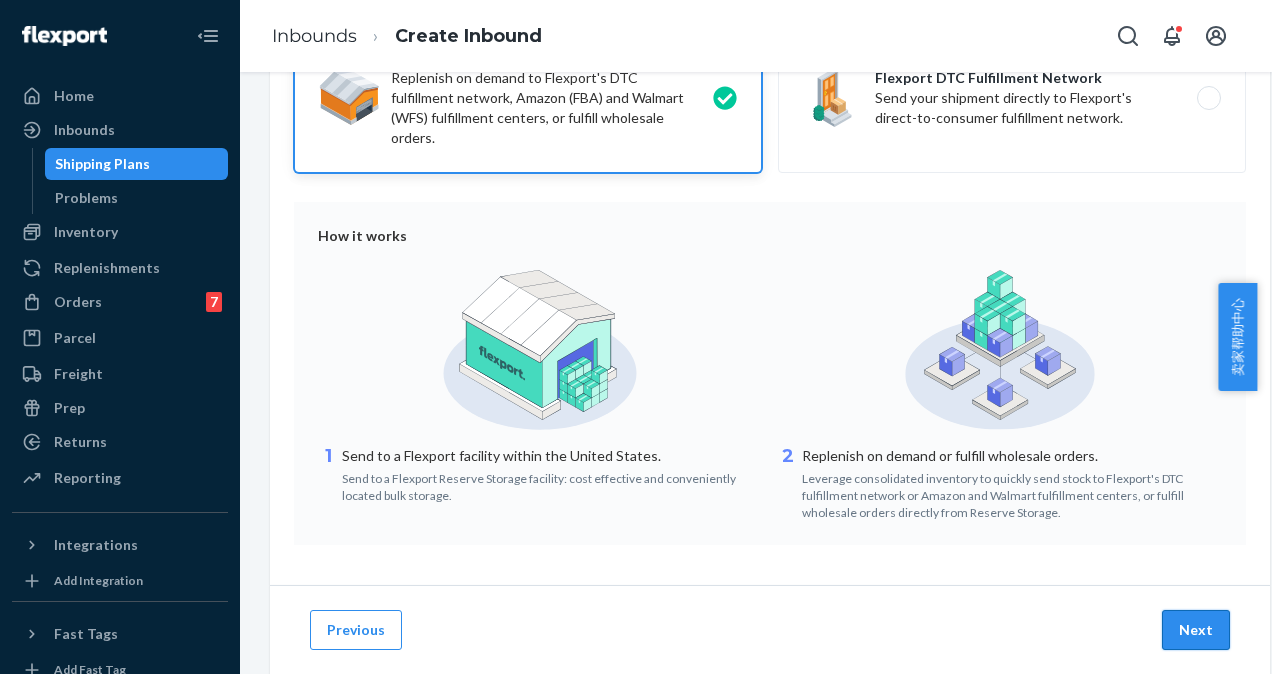 click on "Next" at bounding box center [1196, 630] 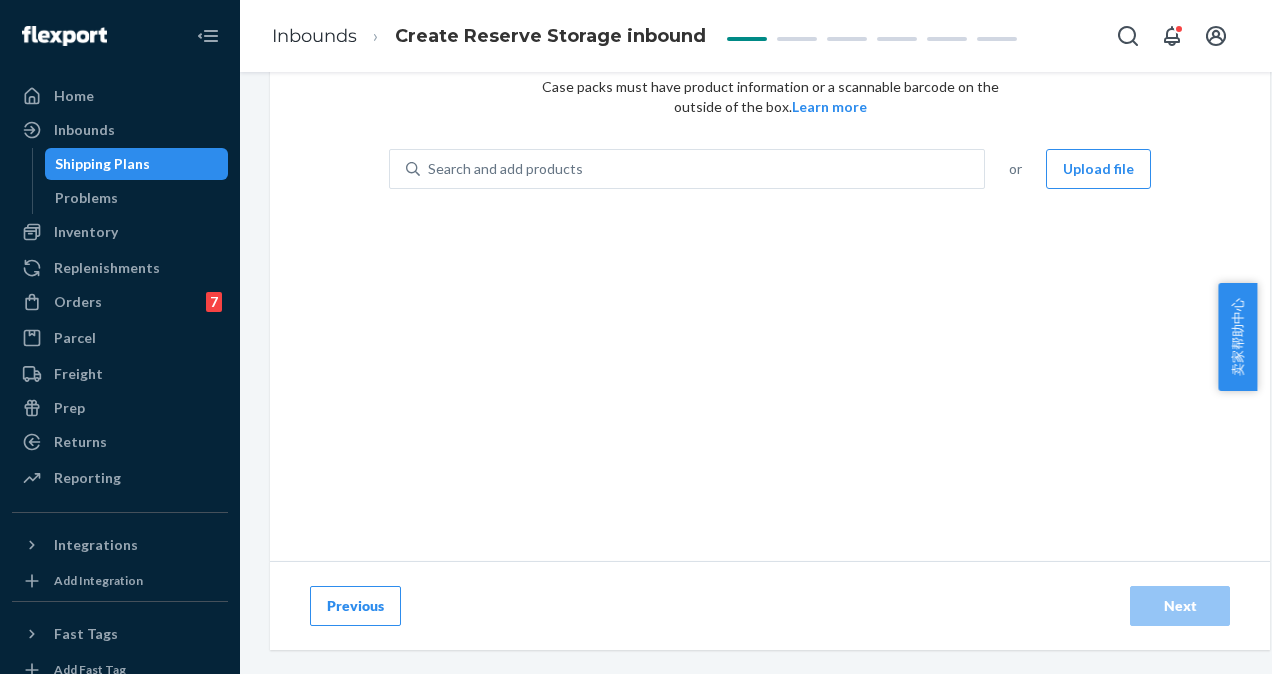 scroll, scrollTop: 0, scrollLeft: 0, axis: both 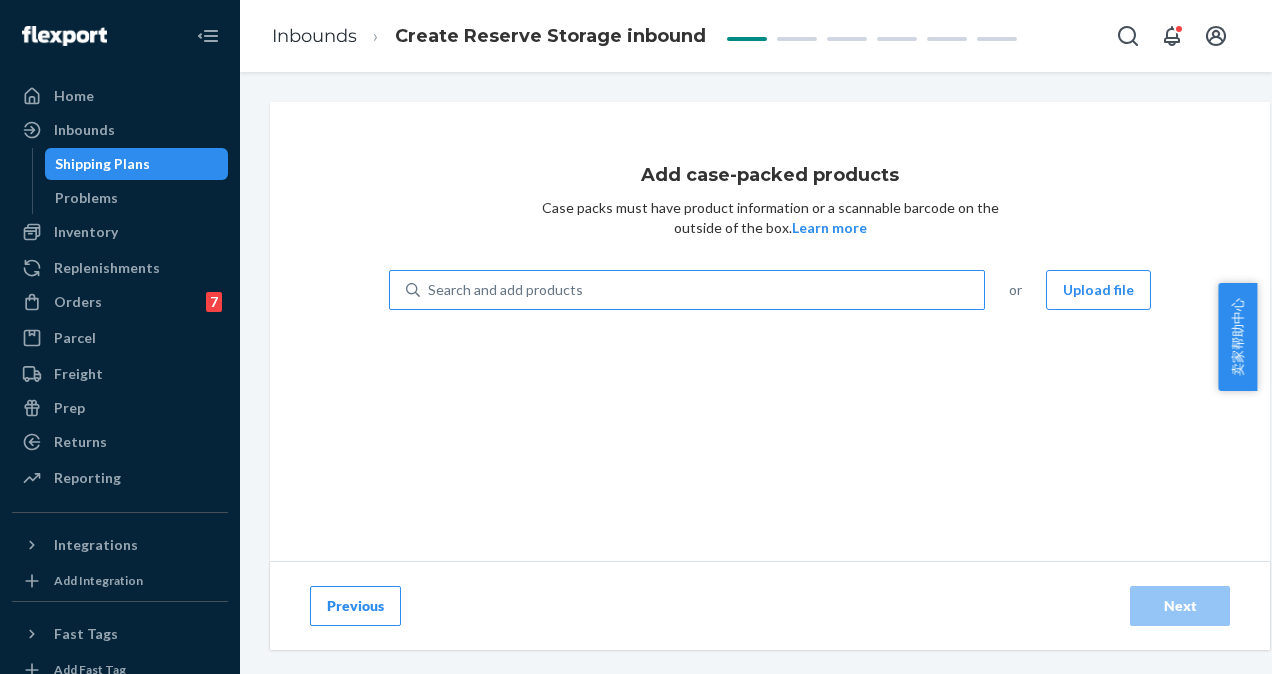 click on "Search and add products" at bounding box center [702, 290] 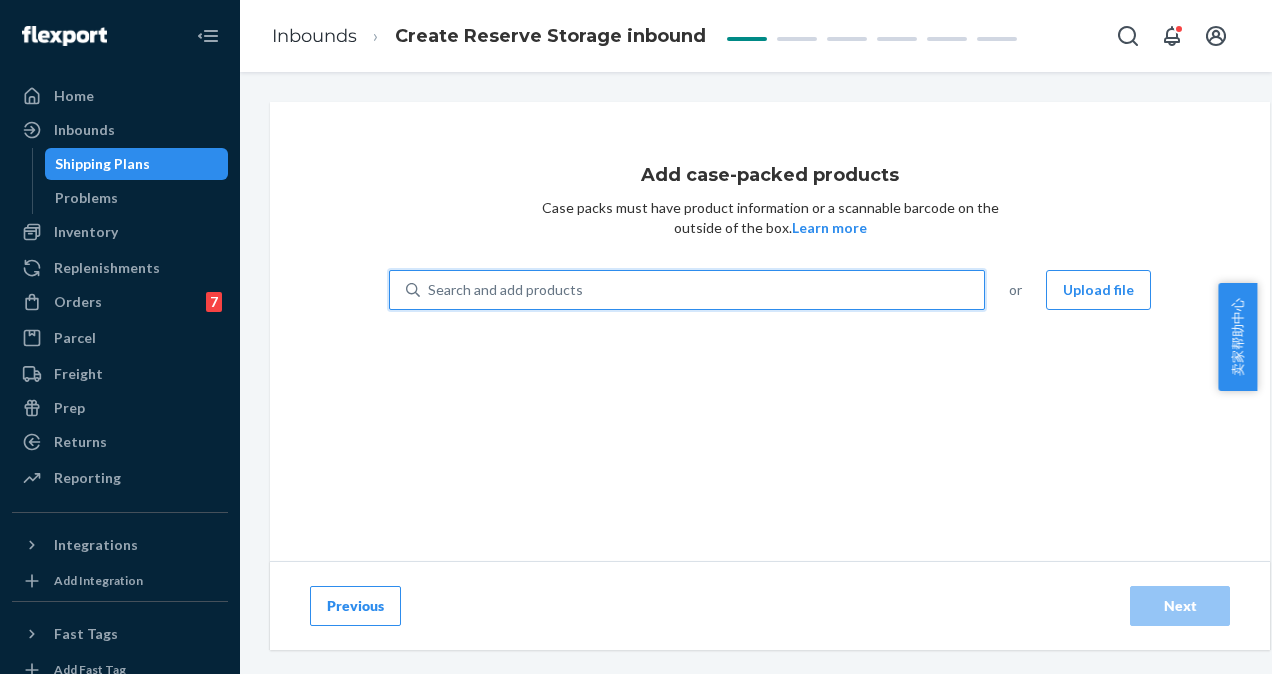 click on "Search and add products" at bounding box center (702, 290) 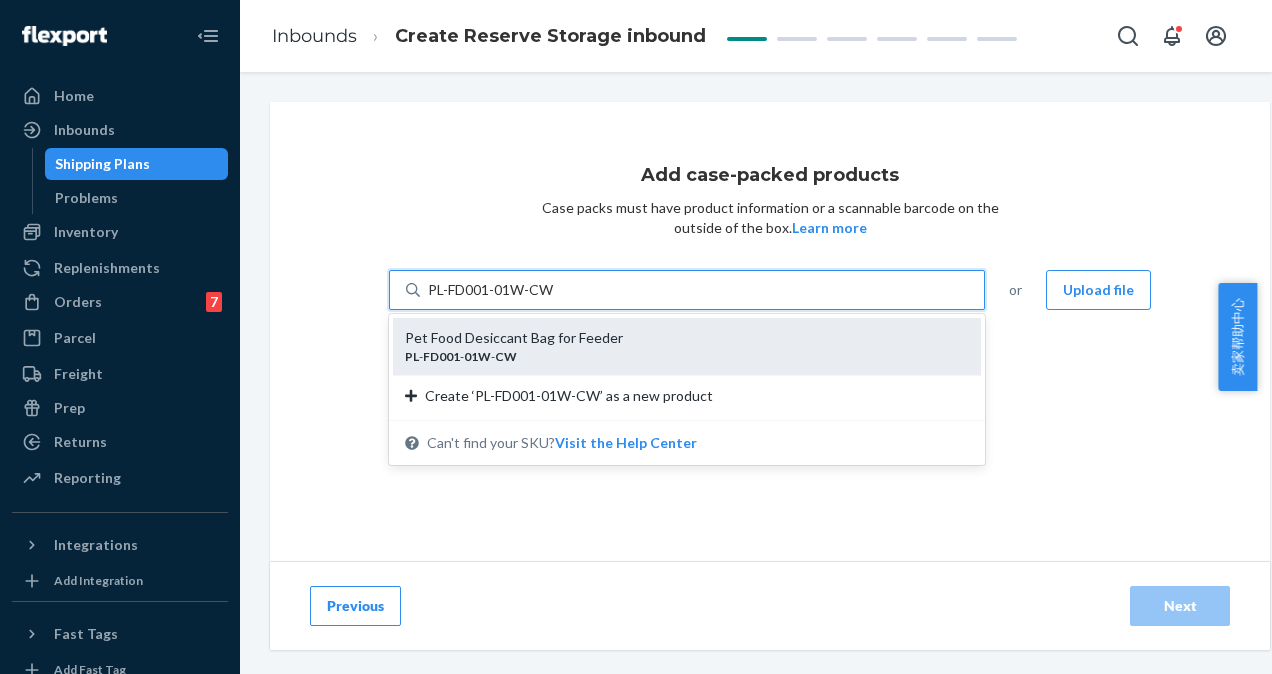 click on "Pet Food Desiccant Bag for Feeder" at bounding box center [679, 338] 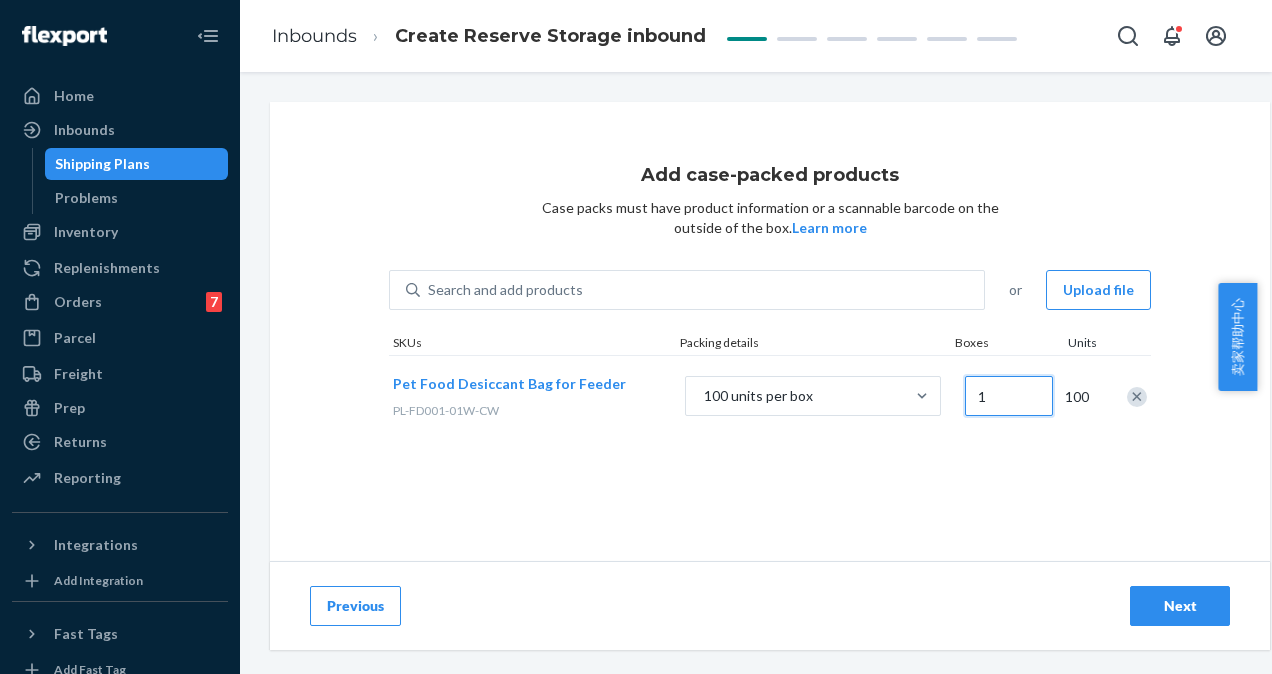 click on "1" at bounding box center (1009, 396) 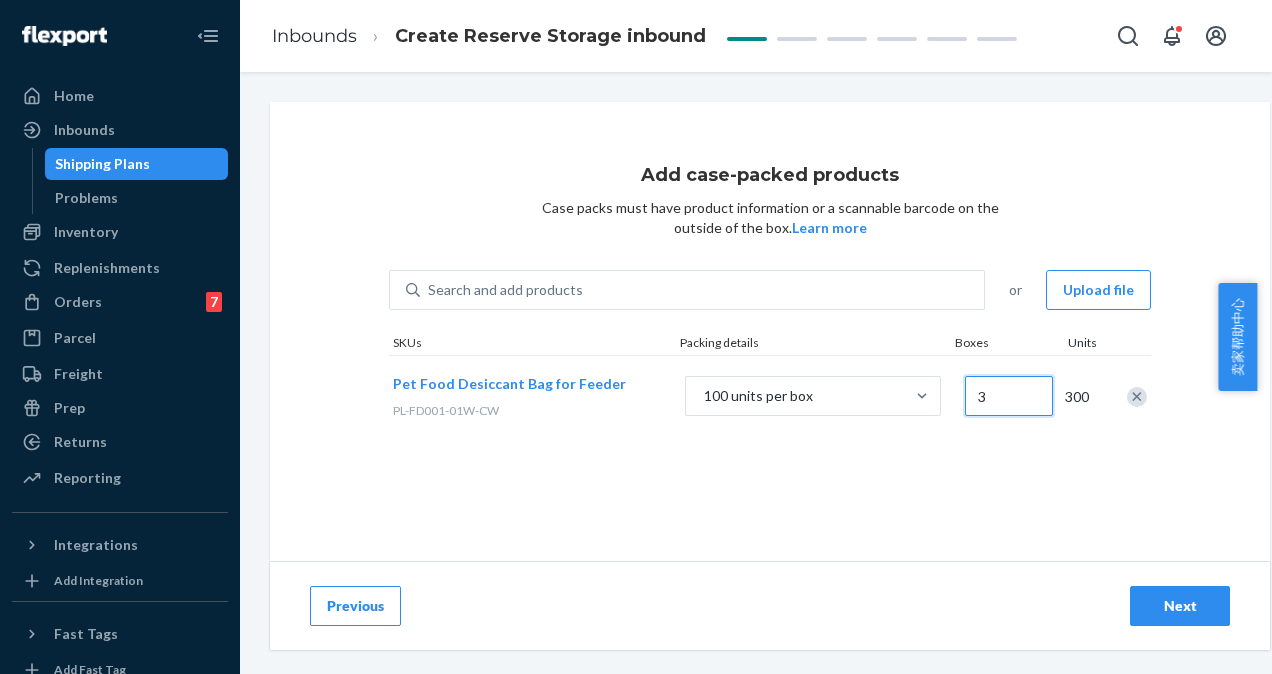 type on "3" 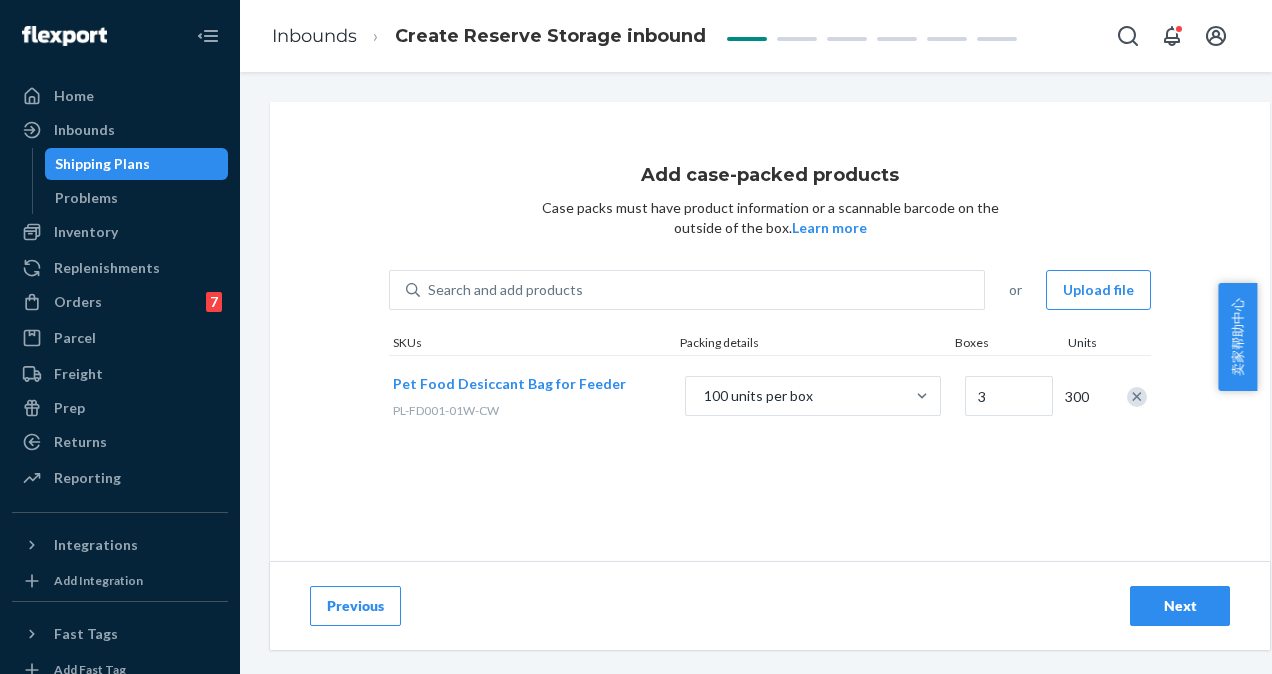 click on "Add case-packed products Case packs must have product information or a scannable barcode on the outside of the box.  Learn more Search and add products or Upload file SKUs Packing details Boxes Units Pet Food Desiccant Bag for Feeder PL-FD001-01W-CW 100 units per box 3 300" at bounding box center (770, 392) 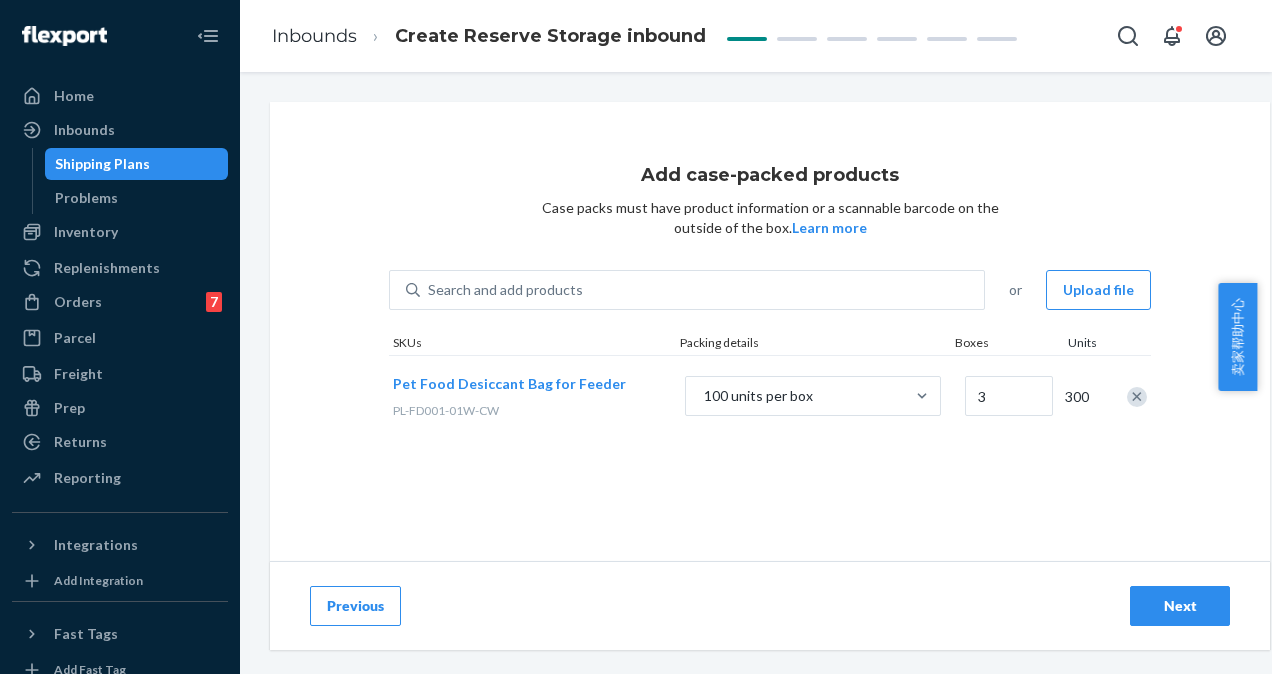 click on "Next" at bounding box center [1180, 606] 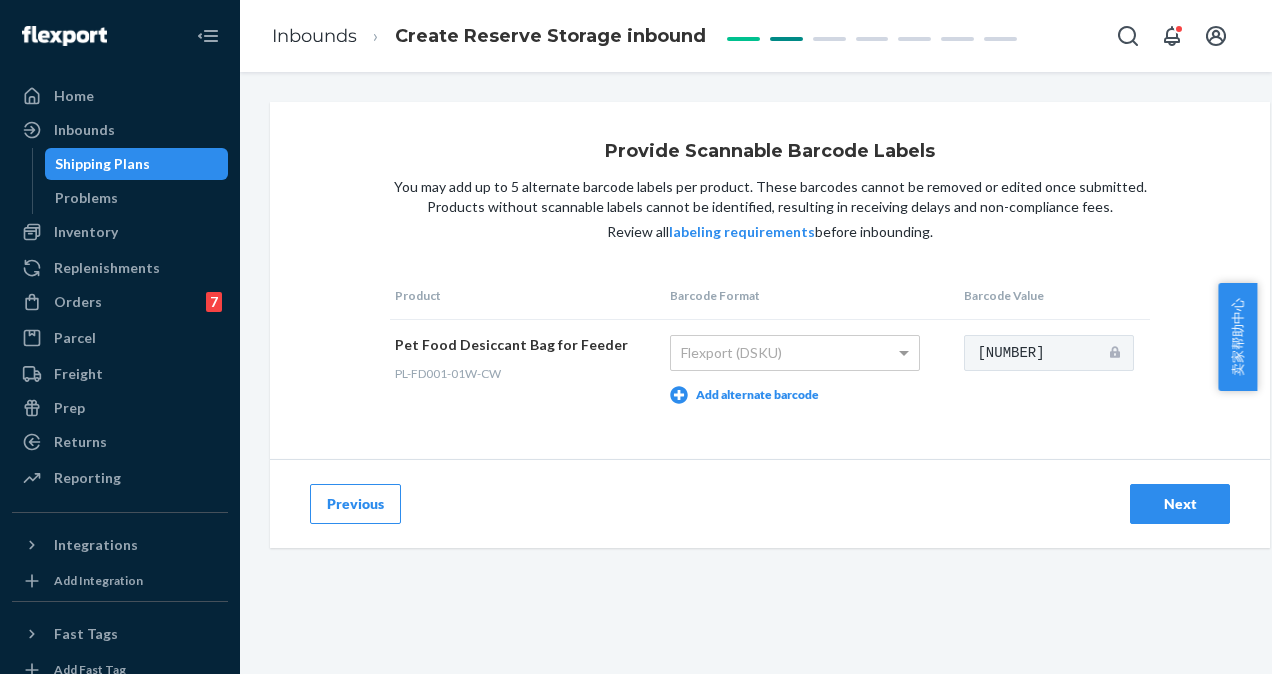 click on "Next" at bounding box center [1180, 504] 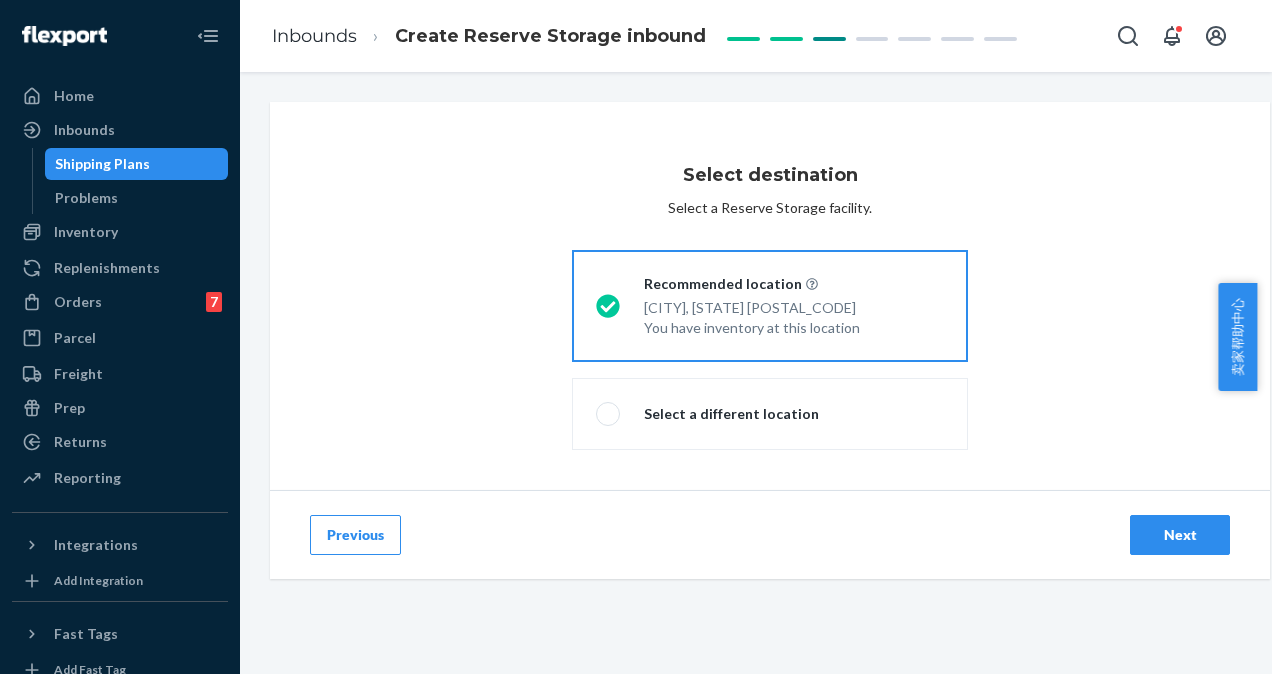 click on "Next" at bounding box center [1180, 535] 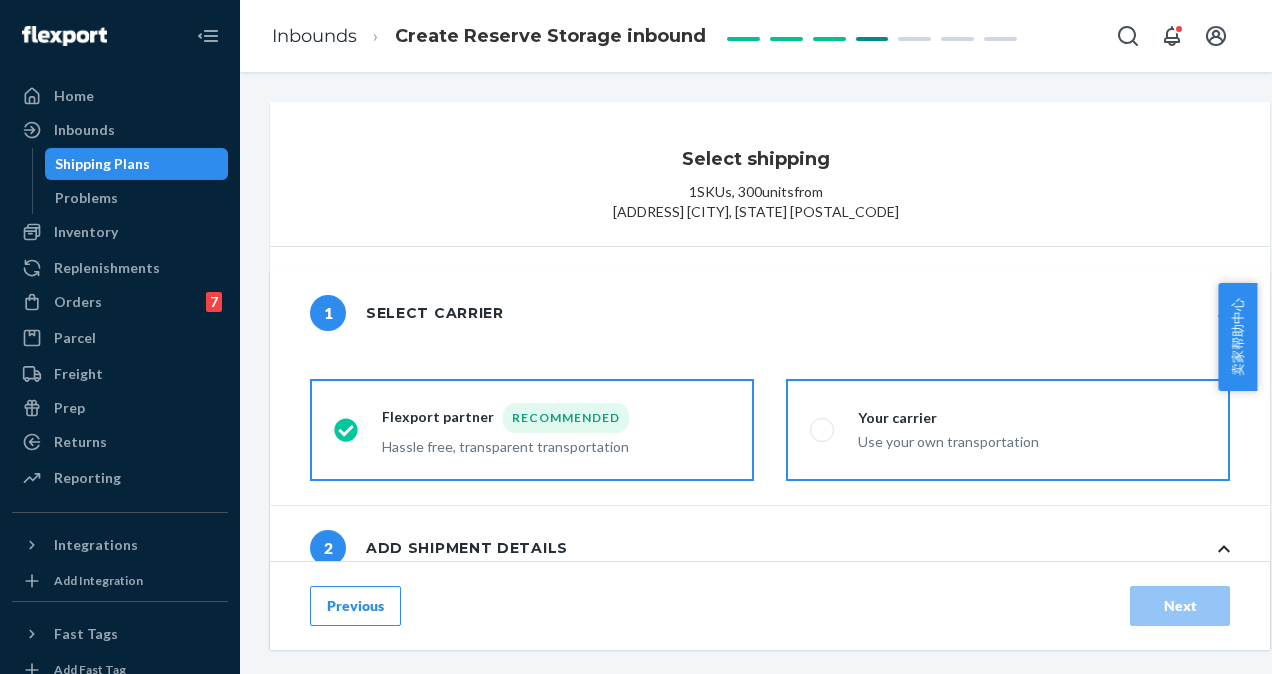 click on "Your carrier" at bounding box center (948, 418) 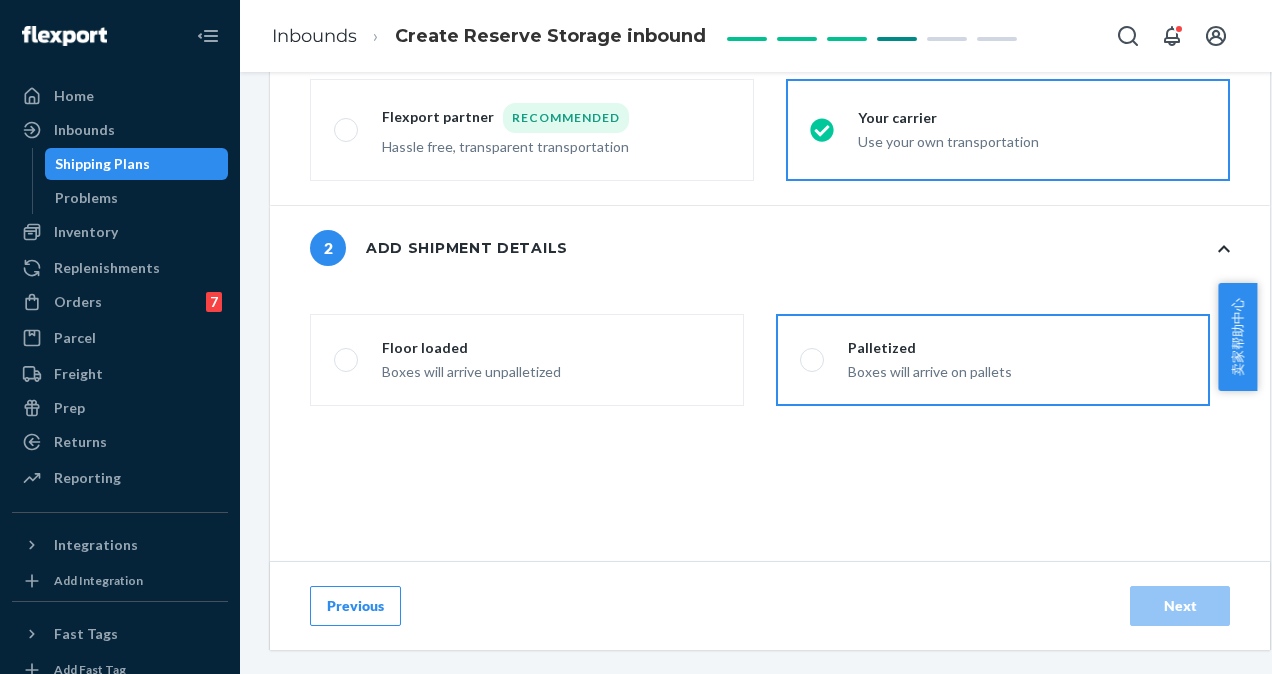 click on "Boxes will arrive on pallets" at bounding box center (930, 370) 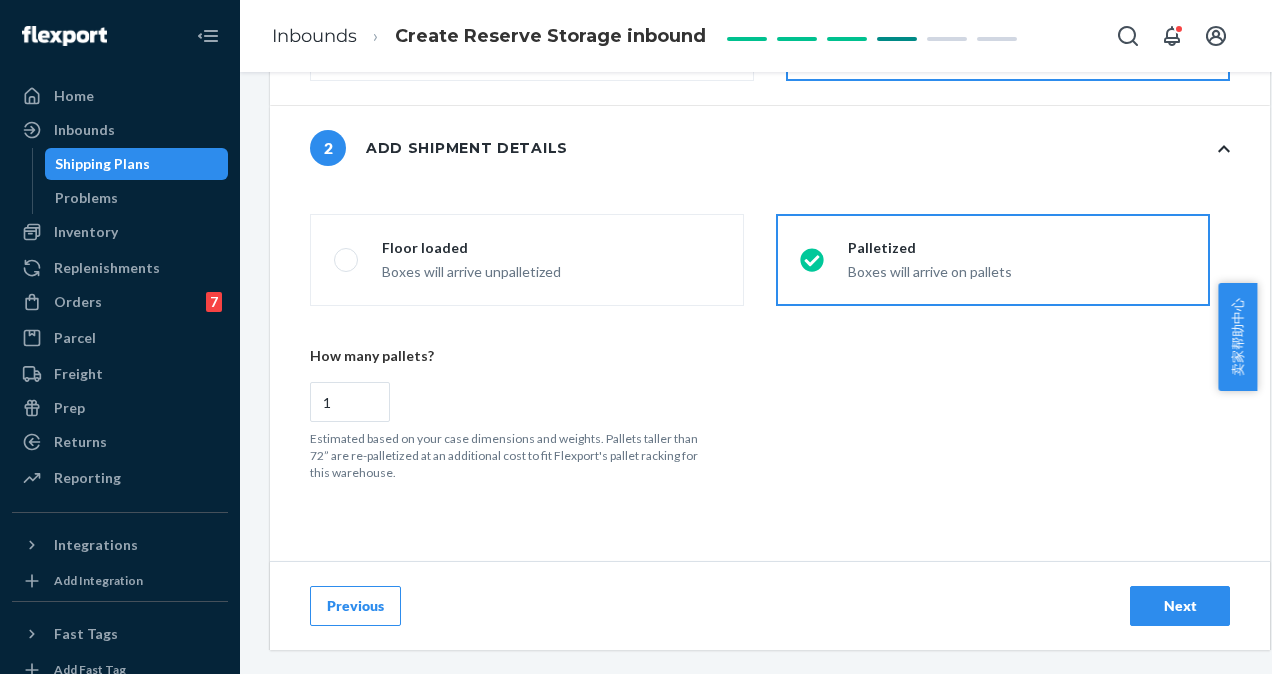 scroll, scrollTop: 500, scrollLeft: 0, axis: vertical 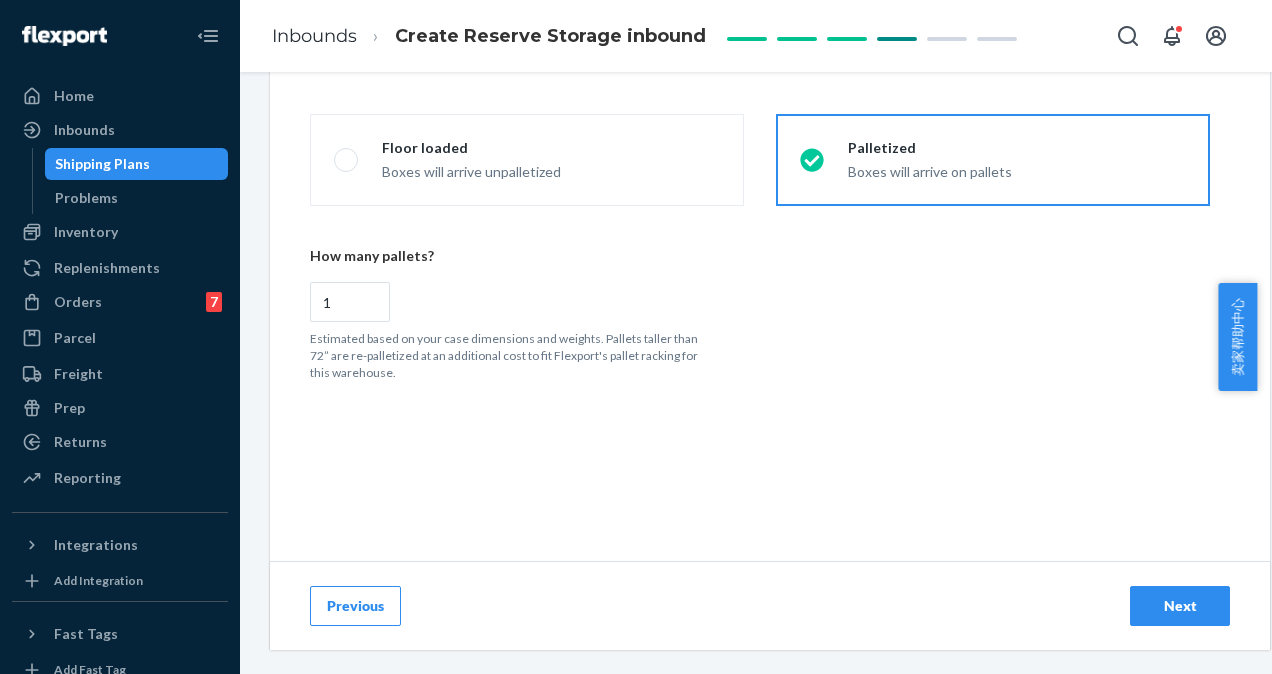 click on "Next" at bounding box center (1180, 606) 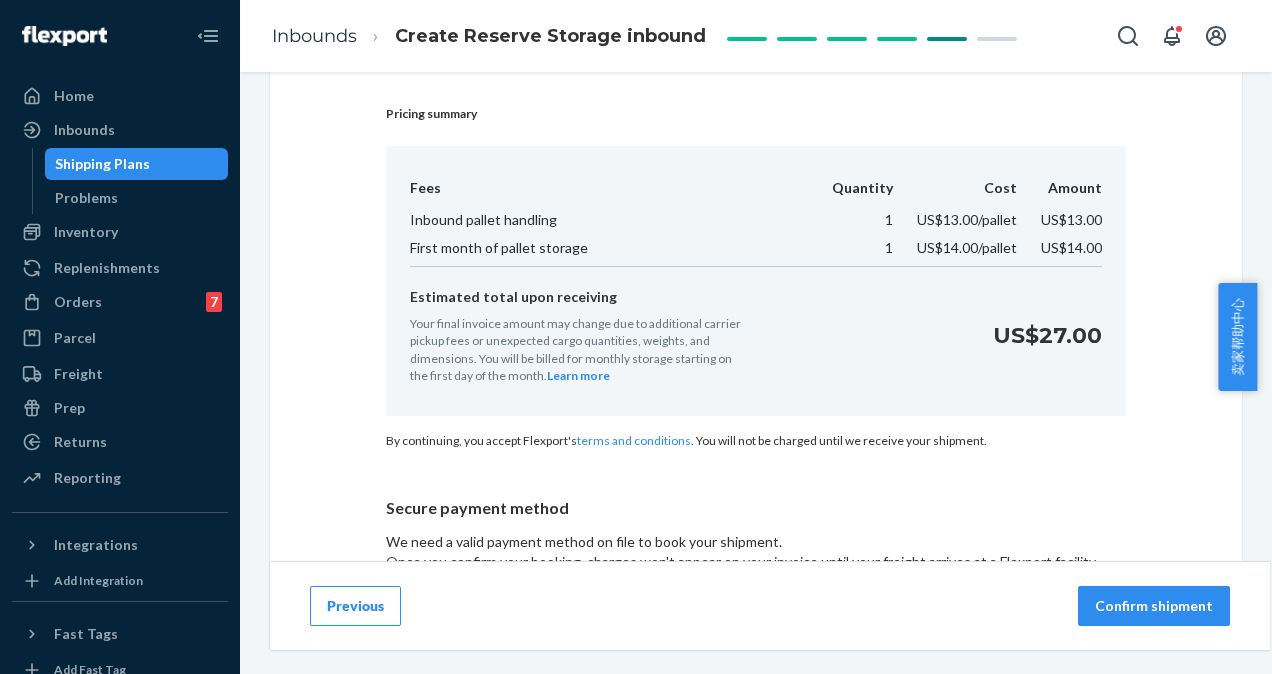 scroll, scrollTop: 187, scrollLeft: 0, axis: vertical 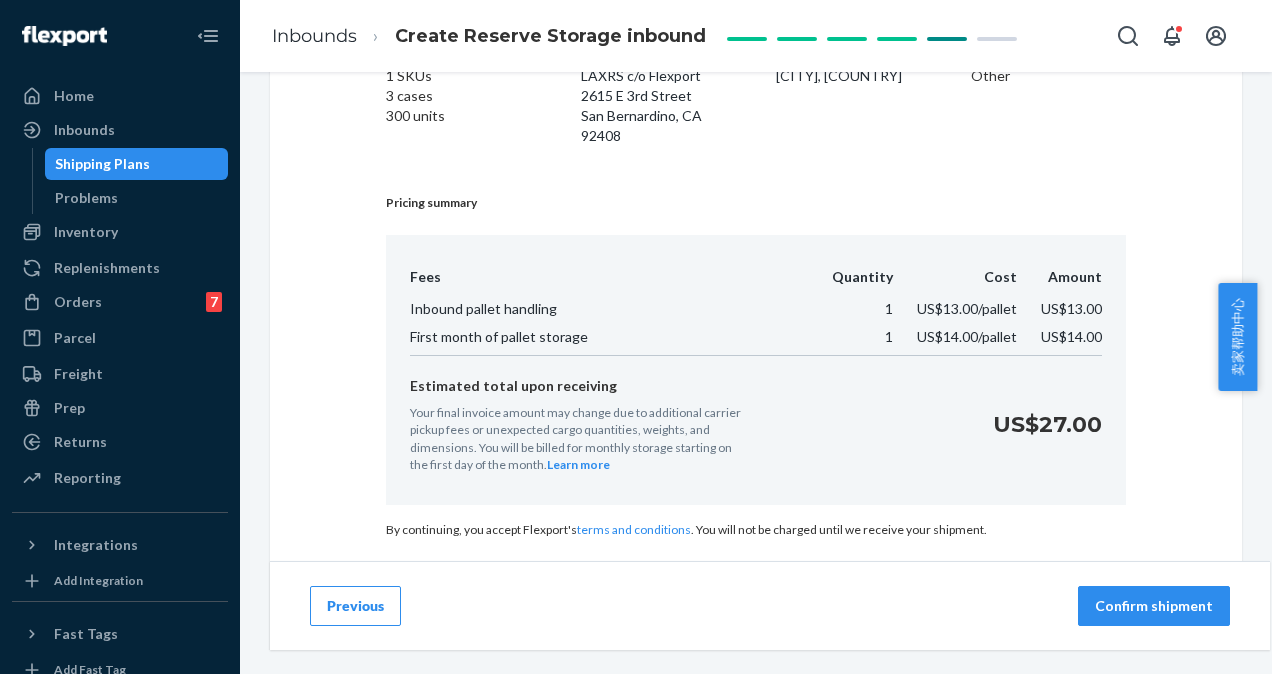 click on "Confirm shipment" at bounding box center [1154, 606] 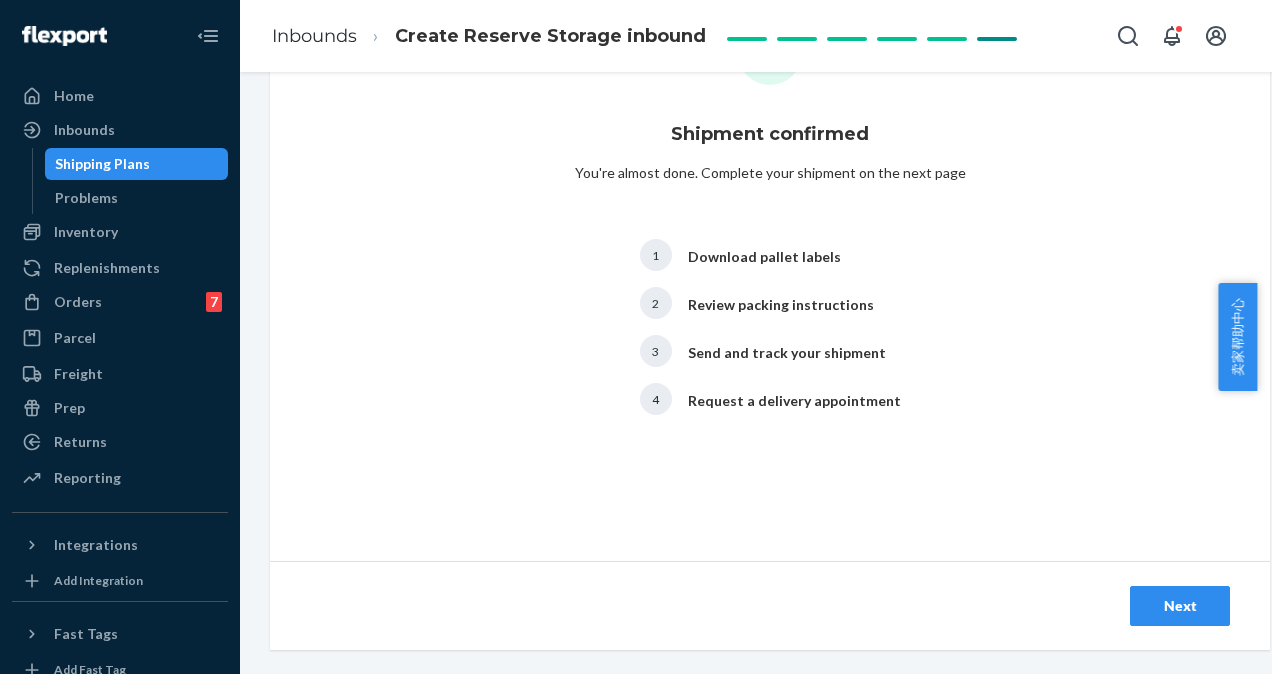 scroll, scrollTop: 136, scrollLeft: 0, axis: vertical 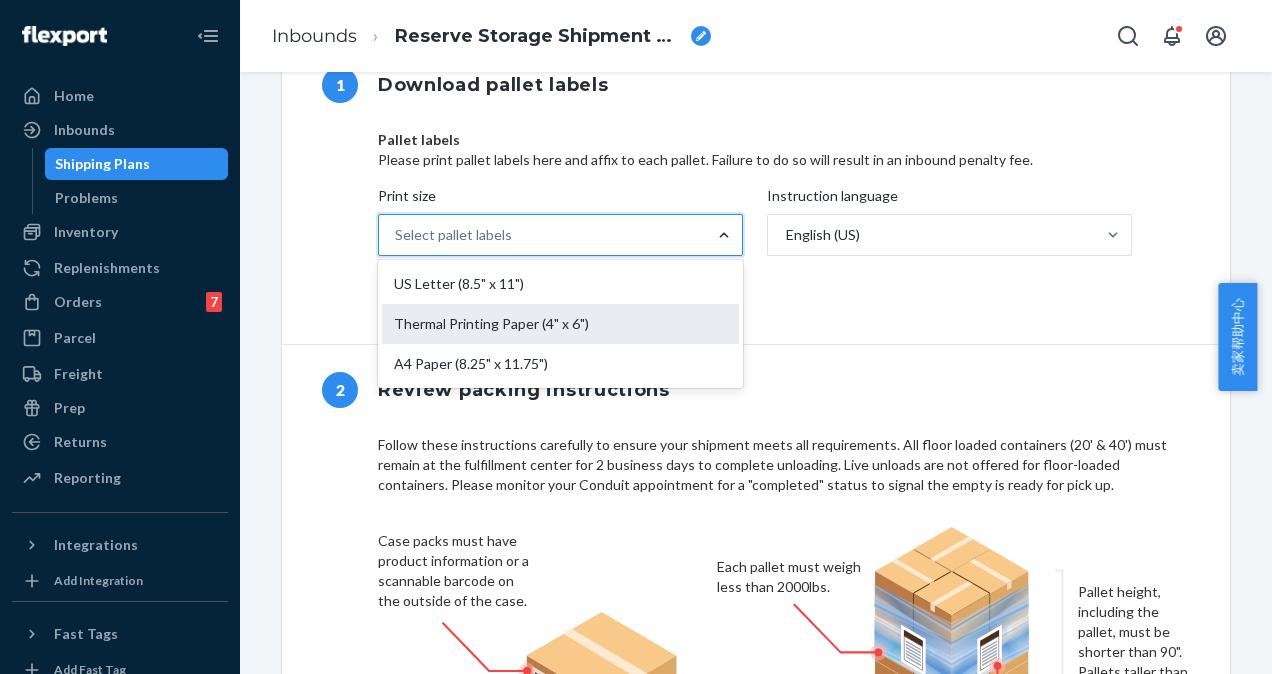 click on "Thermal Printing Paper (4" x 6")" at bounding box center (560, 324) 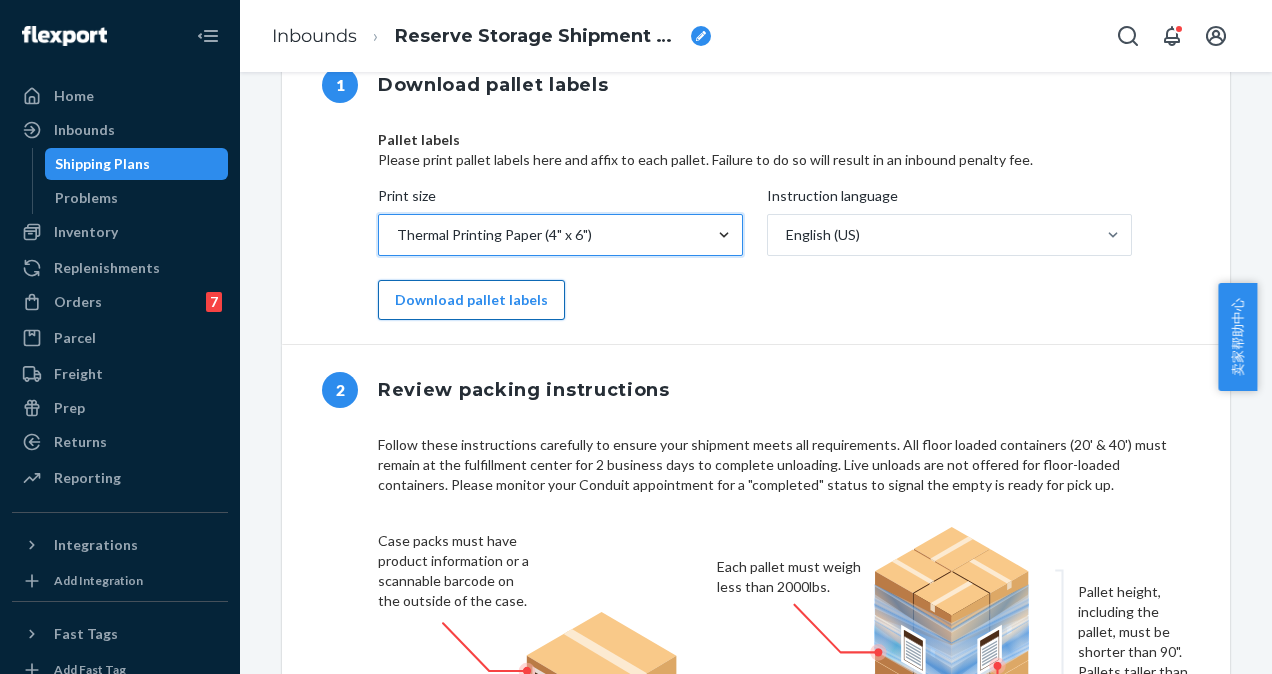 click on "Download pallet labels" at bounding box center [471, 300] 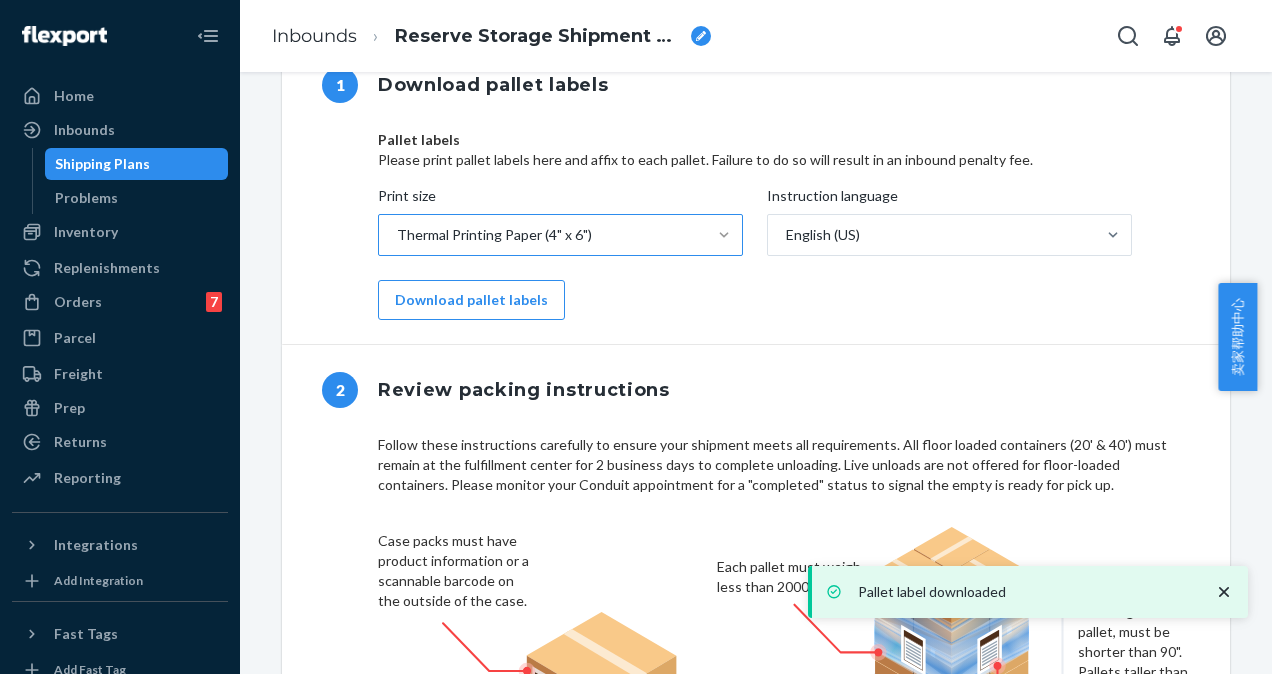 click on "Pallet labels Please print pallet labels here and affix to each pallet. Failure to do so will result in an inbound penalty fee. Print size Thermal Printing Paper (4" x 6") Instruction language English (US) Download pallet labels" at bounding box center [784, 233] 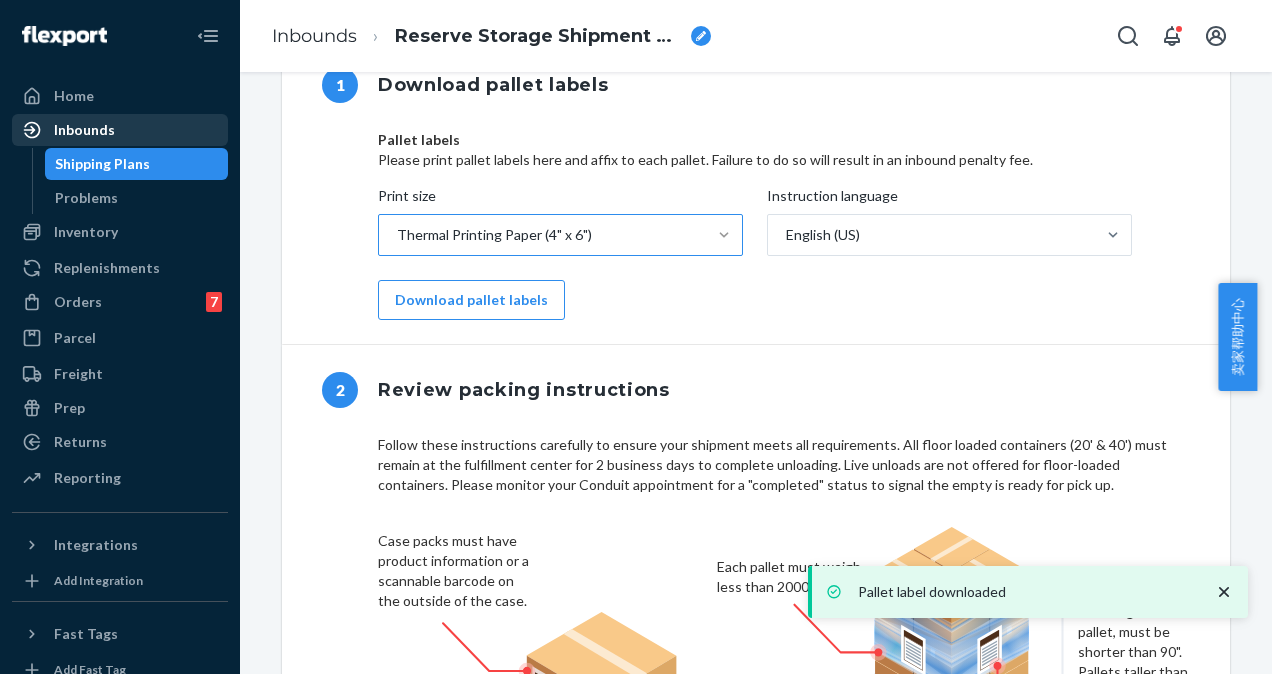 click on "Inbounds" at bounding box center (84, 130) 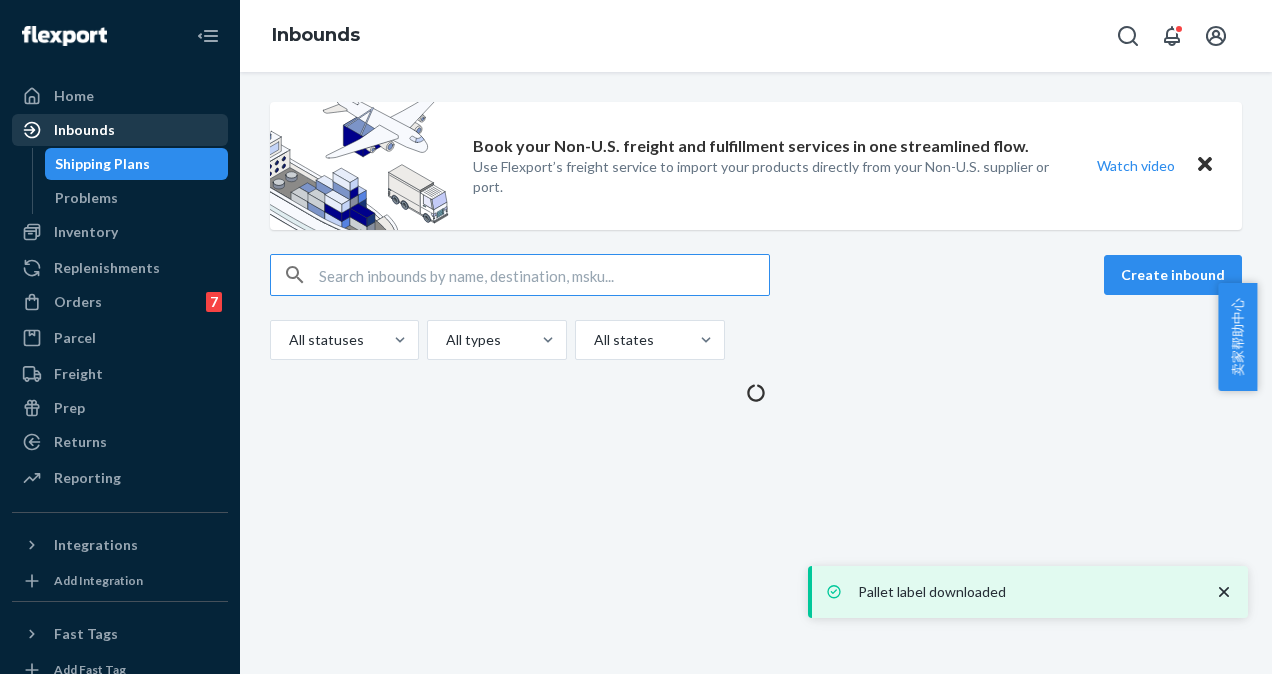 scroll, scrollTop: 0, scrollLeft: 0, axis: both 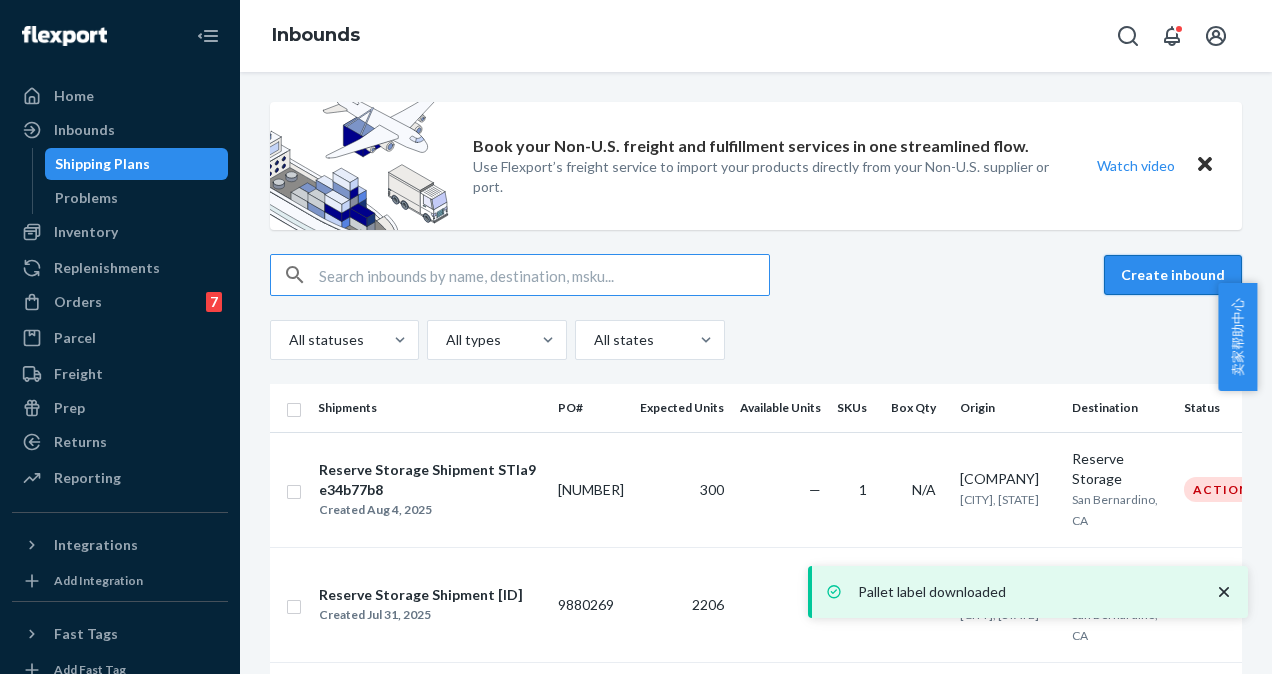 click on "Create inbound" at bounding box center [1173, 275] 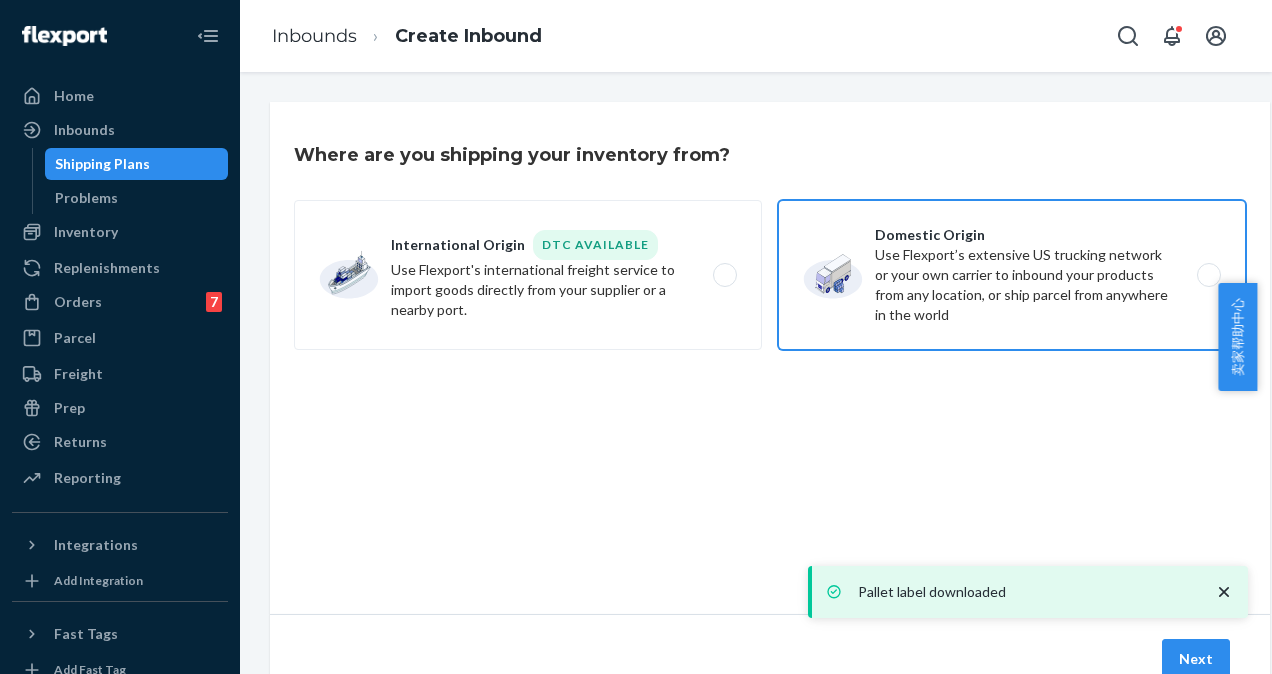 click on "Domestic Origin Use Flexport’s extensive US trucking network or your own carrier to inbound your products from any location, or ship parcel from anywhere in the world" at bounding box center (1012, 275) 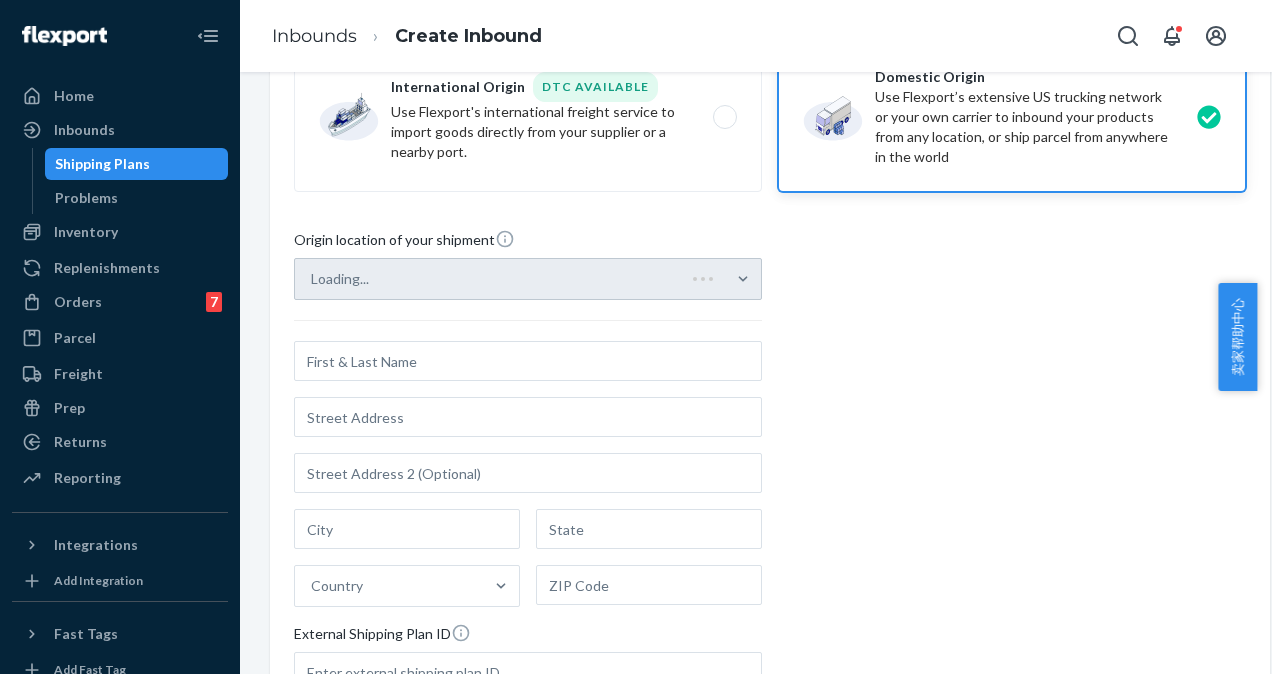 scroll, scrollTop: 300, scrollLeft: 0, axis: vertical 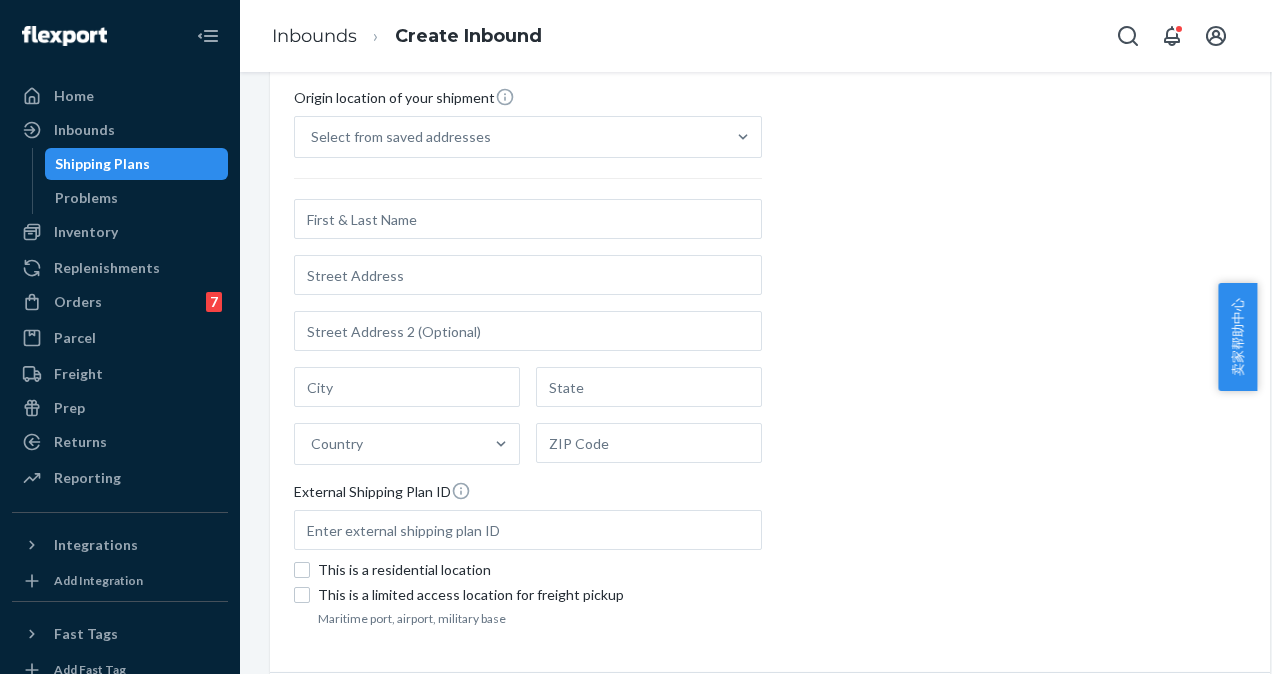 click on "Select from saved addresses Country External Shipping Plan ID" at bounding box center (528, 338) 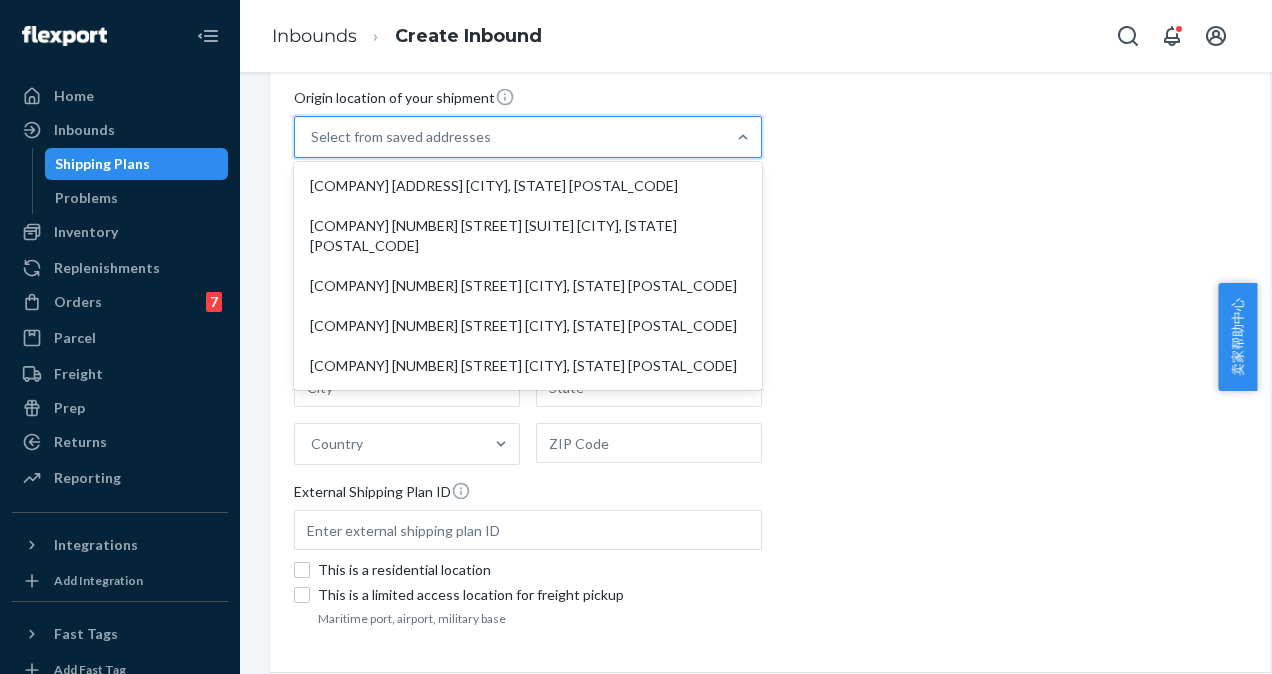 click on "Select from saved addresses" at bounding box center [510, 137] 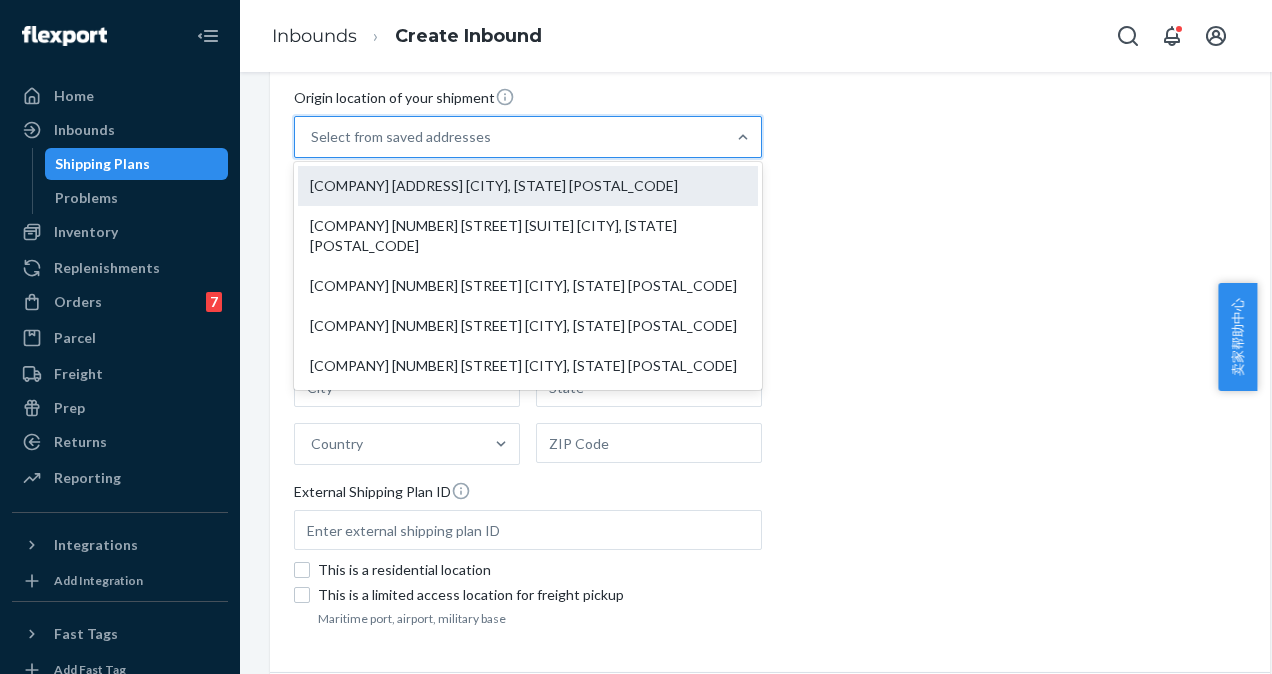 click on "[COMPANY]
[ADDRESS] [CITY], [STATE] [POSTAL_CODE]" at bounding box center (528, 186) 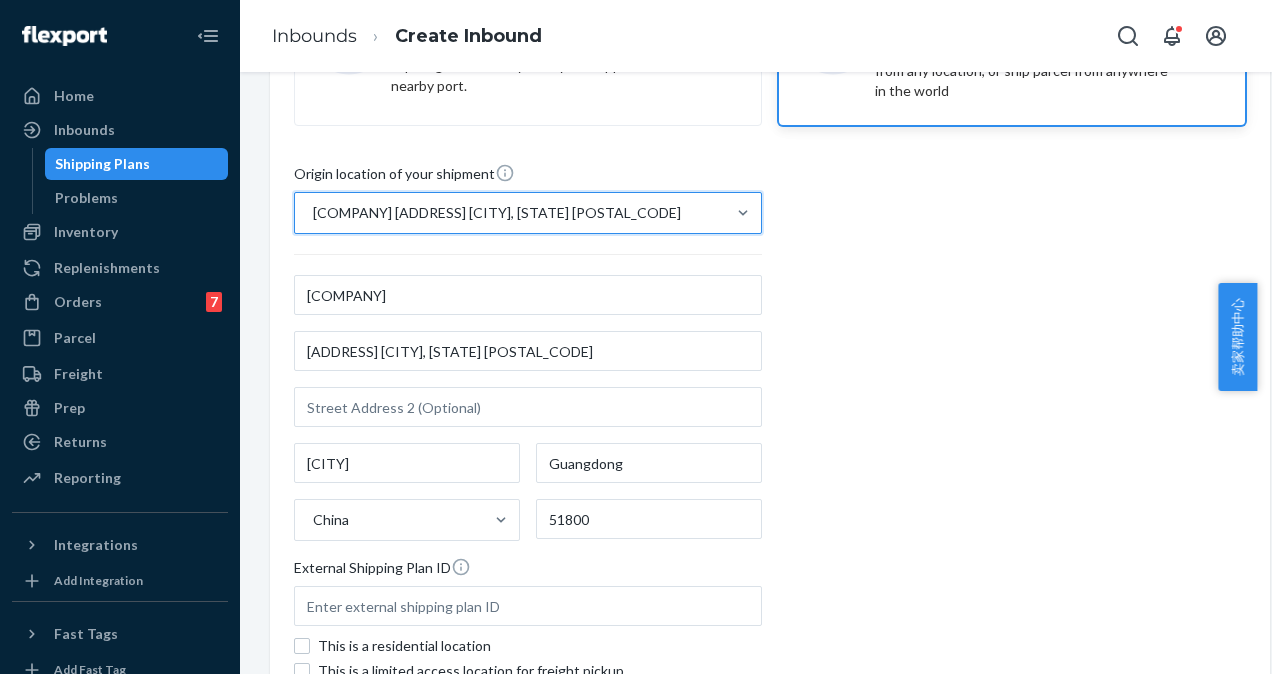 scroll, scrollTop: 0, scrollLeft: 0, axis: both 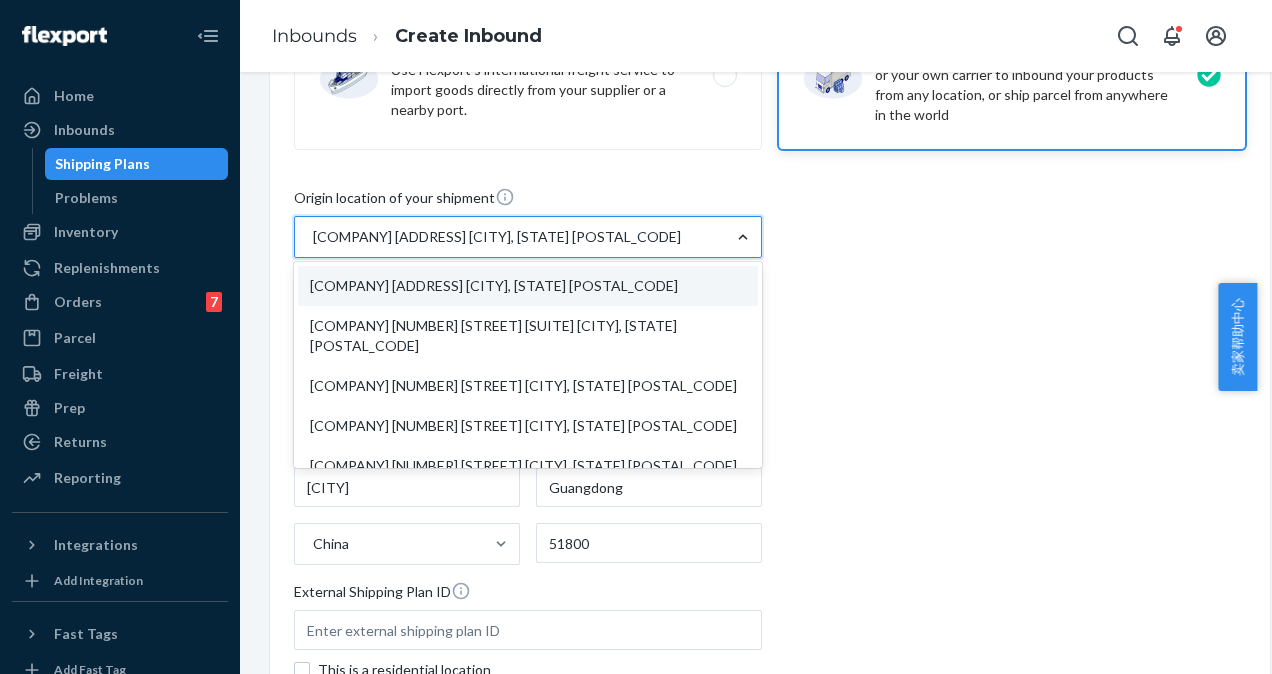 click on "Origin location of your shipment   option [COMPANY]
[ADDRESS] [CITY], [STATE] [POSTAL_CODE], selected.    option [COMPANY]
[NUMBER] [STREET] [SUITE]
[CITY], [STATE] [POSTAL_CODE] focused, 4 of 5. 5 results available. Use Up and Down to choose options, press Enter to select the currently focused option, press Escape to exit the menu, press Tab to select the option and exit the menu. [COMPANY]
[ADDRESS] [CITY], [STATE] [POSTAL_CODE] [COMPANY]
[ADDRESS] [CITY], [STATE] [POSTAL_CODE] [COMPANY]
[NUMBER] [STREET] [SUITE]
[CITY], [STATE] [POSTAL_CODE] [COMPANY]
[NUMBER] [STREET]
[CITY], [STATE] [POSTAL_CODE] [COMPANY]
[NUMBER] [STREET]
[CITY], [STATE] [POSTAL_CODE] [COMPANY]
[NUMBER] [STREET]
[CITY], [STATE] [POSTAL_CODE] [COMPANY] [ADDRESS] [CITY], [STATE] [POSTAL_CODE] Country External Shipping Plan ID This is a residential location This is a limited access location for freight pickup" at bounding box center [770, 459] 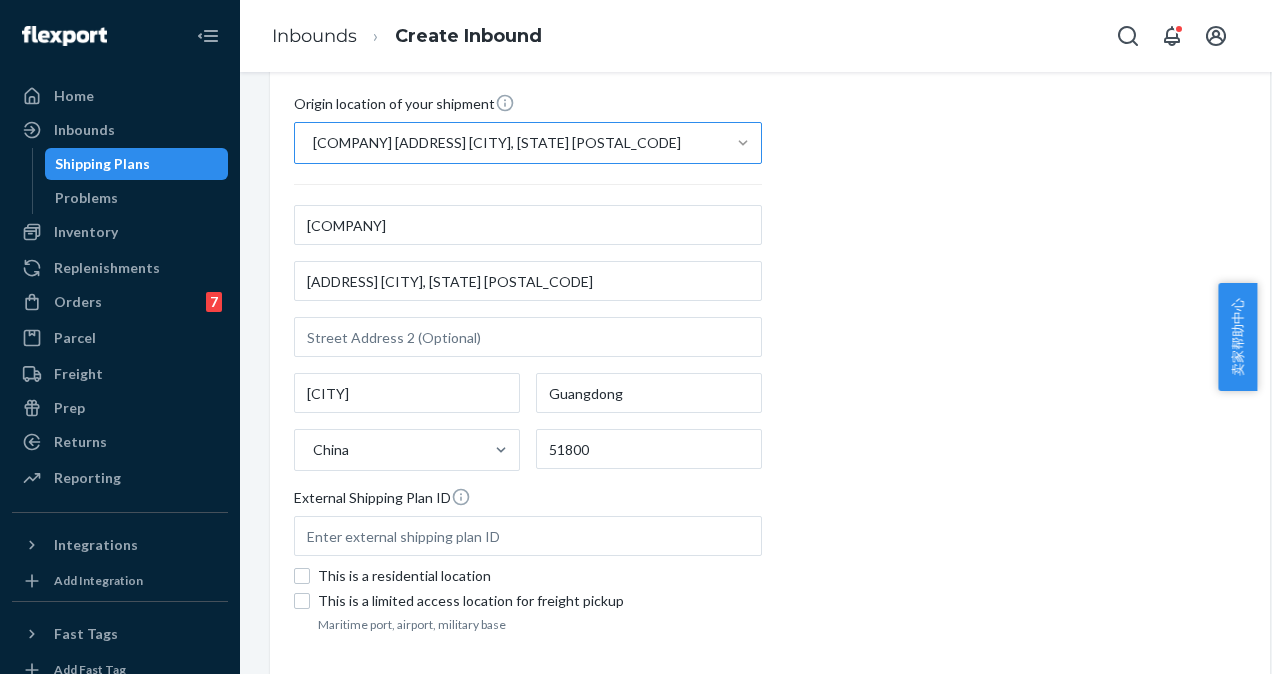scroll, scrollTop: 399, scrollLeft: 0, axis: vertical 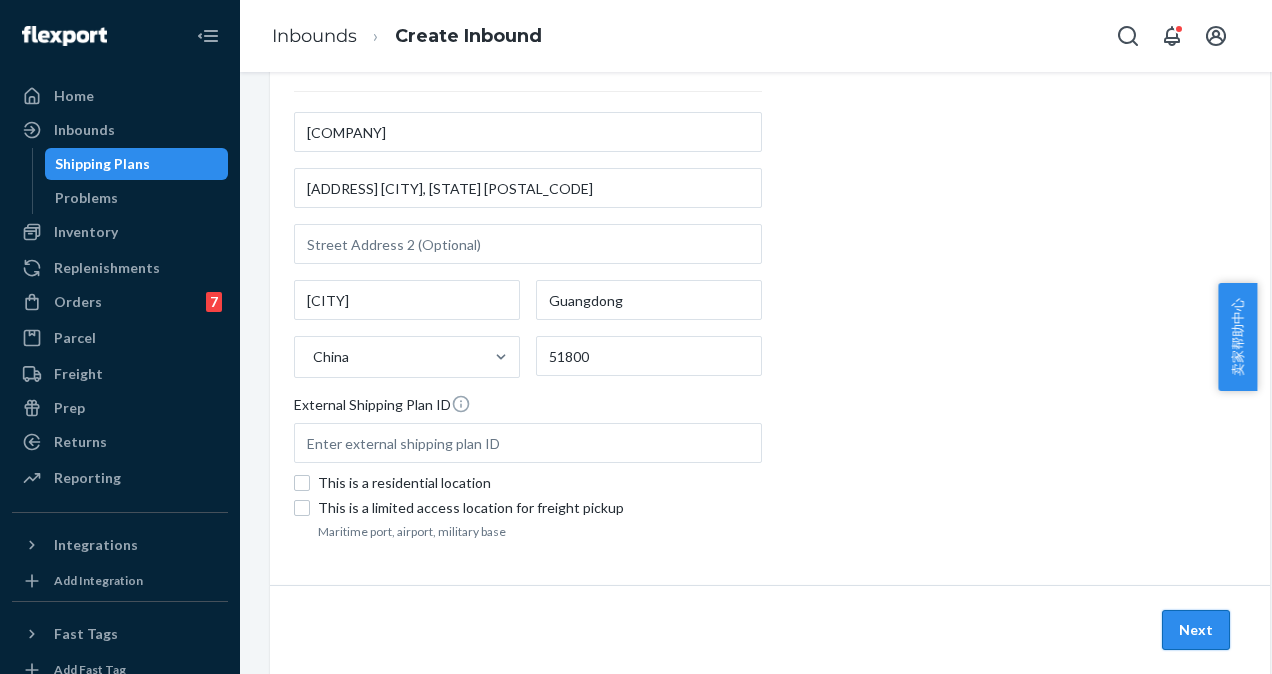 click on "Next" at bounding box center [1196, 630] 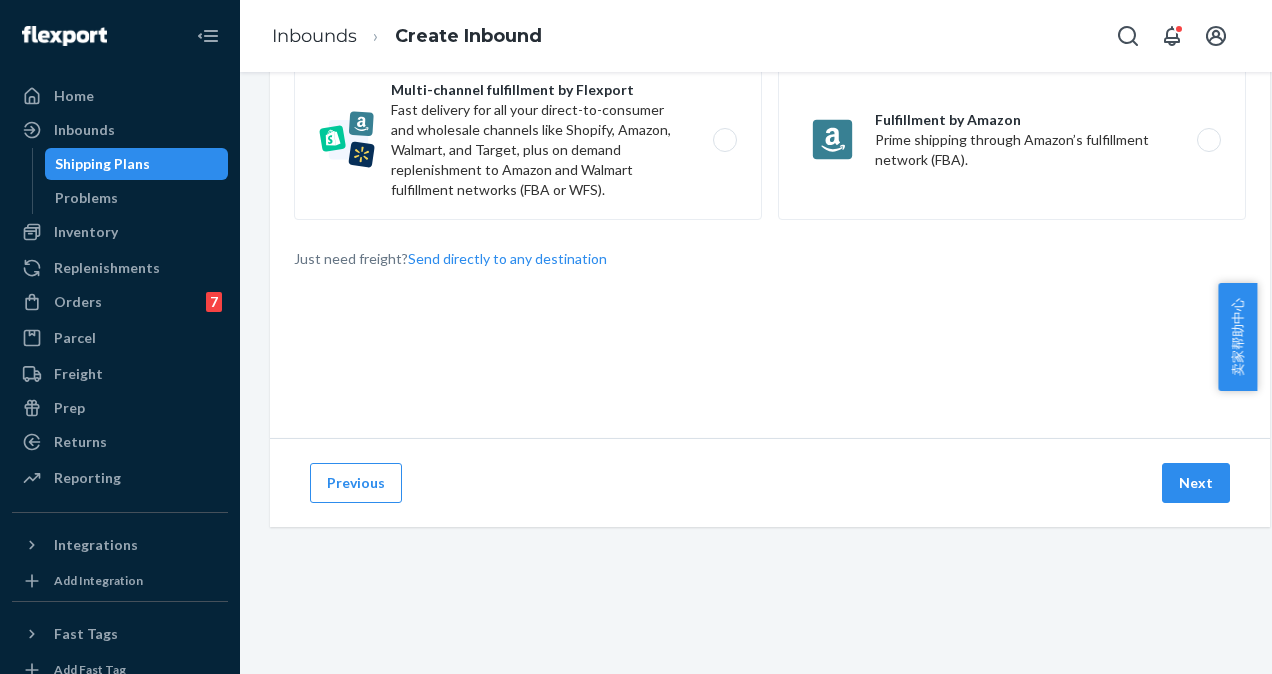 scroll, scrollTop: 0, scrollLeft: 0, axis: both 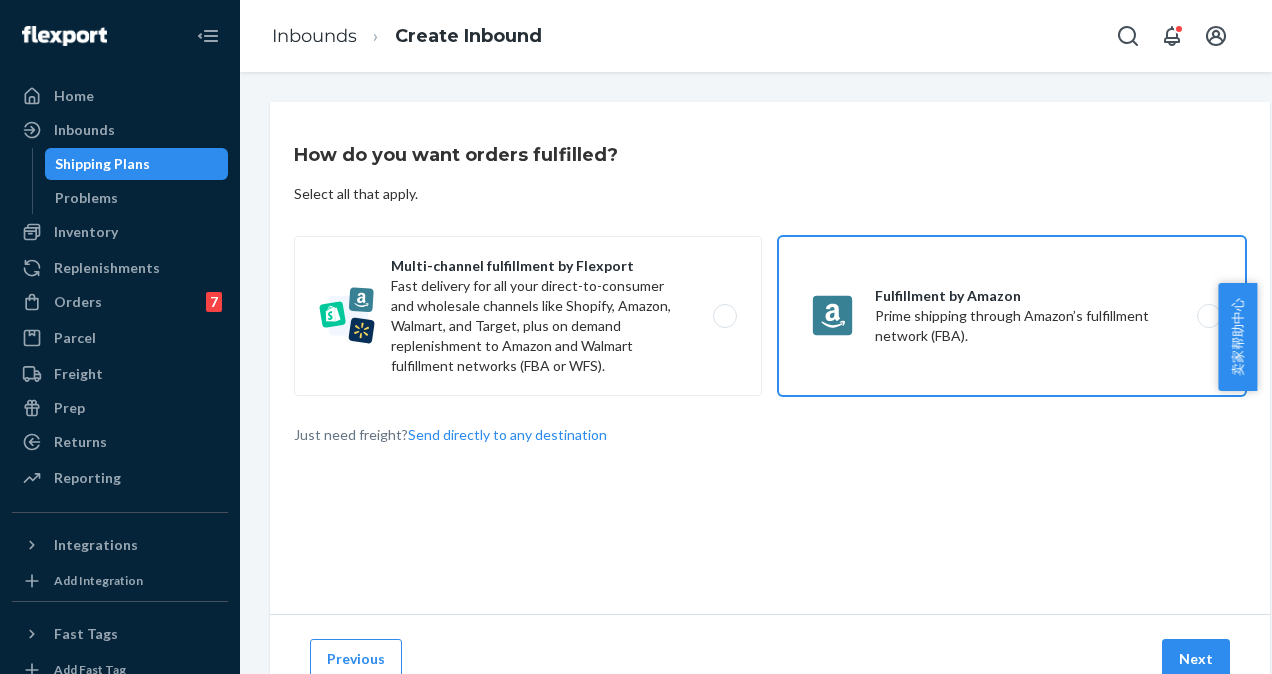 click on "Fulfillment by Amazon Prime shipping through Amazon’s fulfillment network (FBA)." at bounding box center [1012, 316] 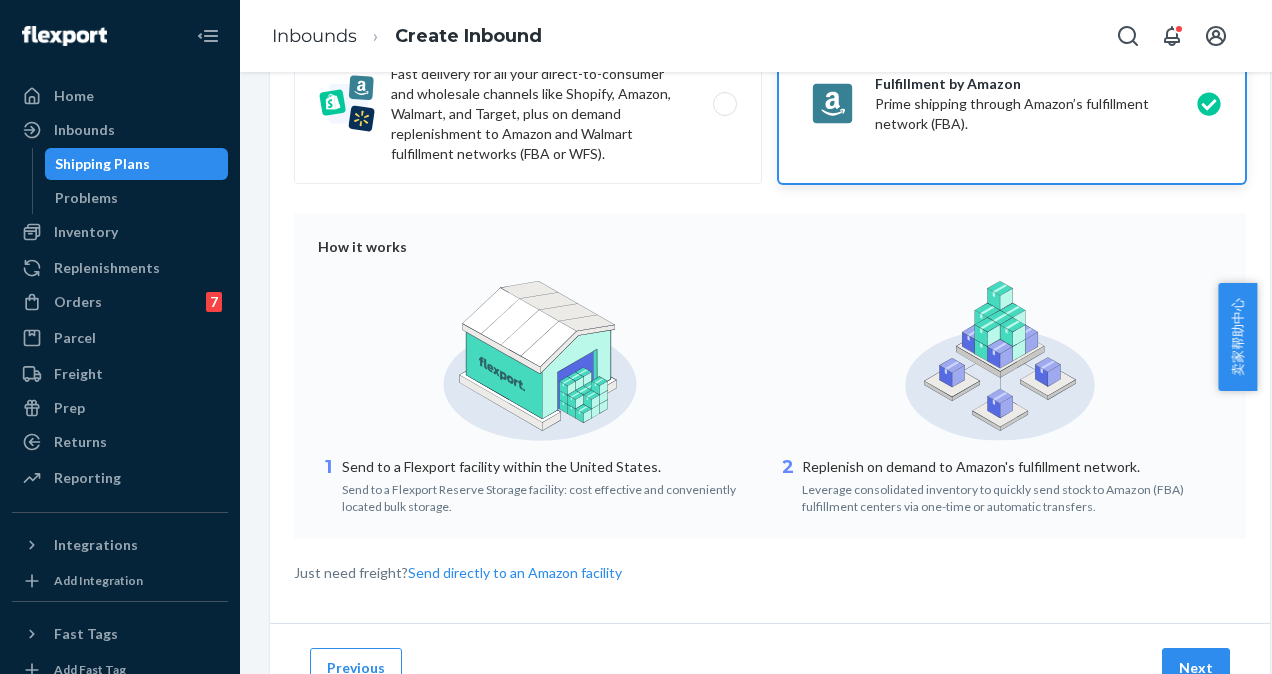 scroll, scrollTop: 265, scrollLeft: 0, axis: vertical 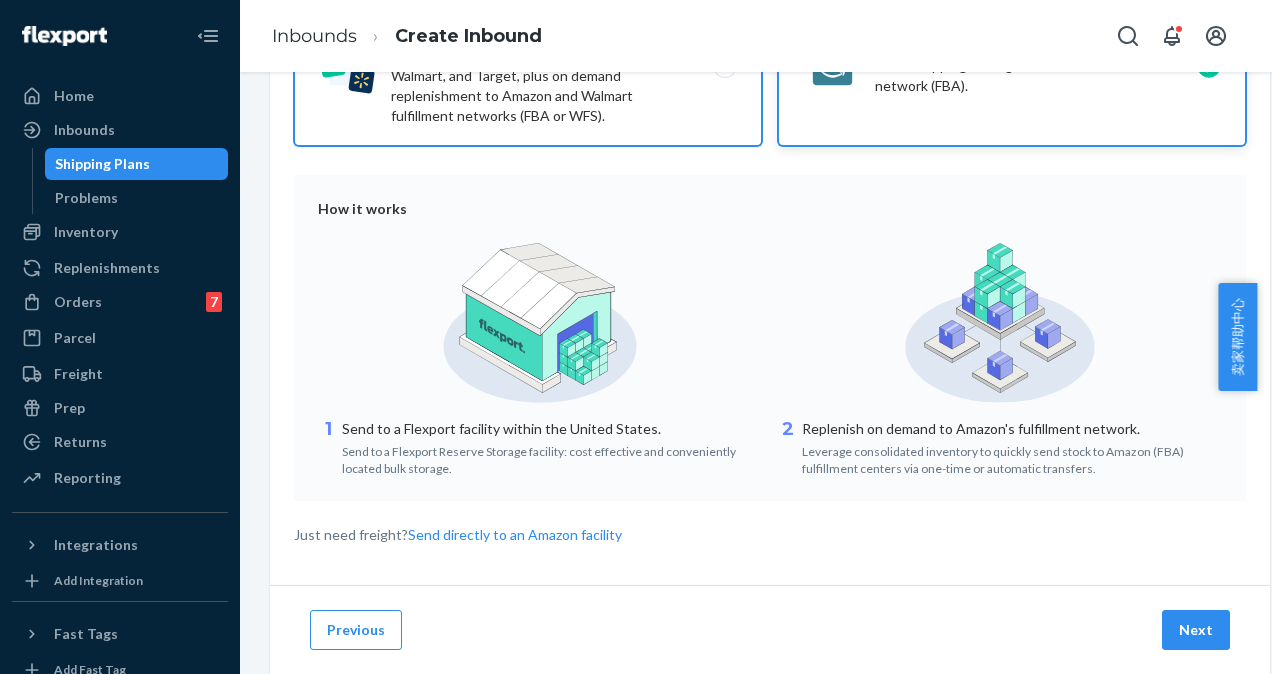 click on "Multi-channel fulfillment by Flexport Fast delivery for all your direct-to-consumer and wholesale channels like Shopify, Amazon, Walmart, and Target, plus on demand replenishment to Amazon and Walmart fulfillment networks (FBA or WFS)." at bounding box center [528, 66] 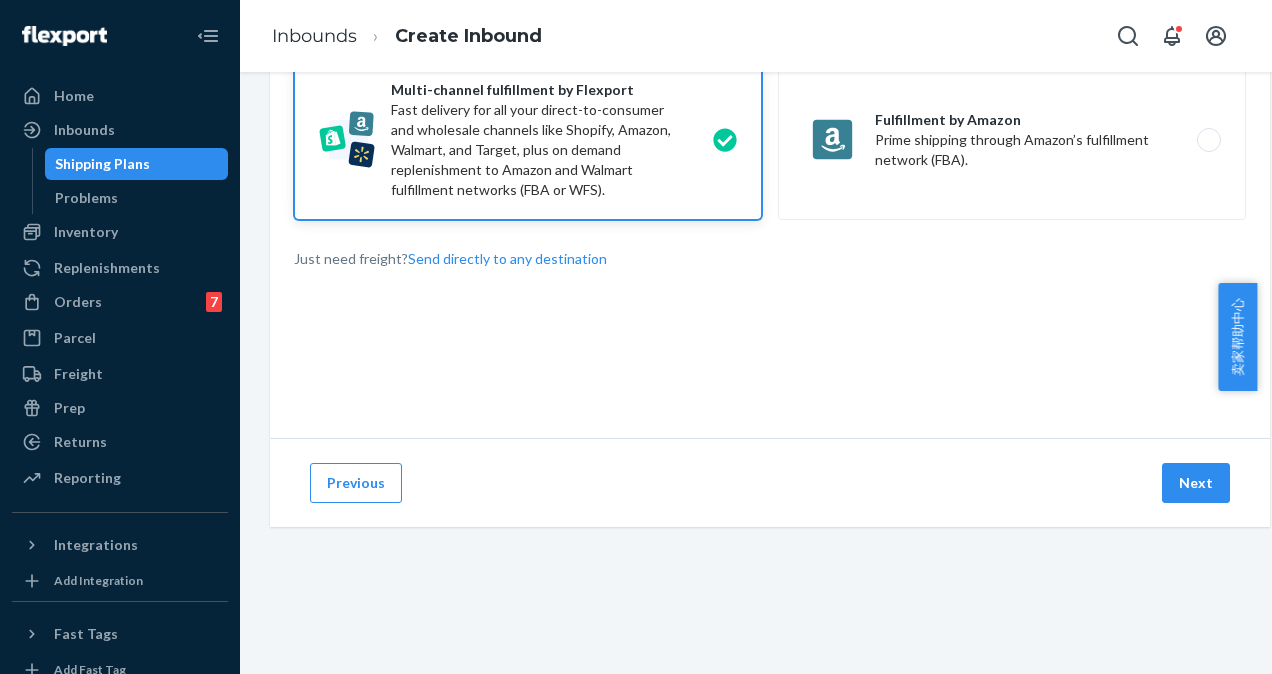 scroll, scrollTop: 0, scrollLeft: 0, axis: both 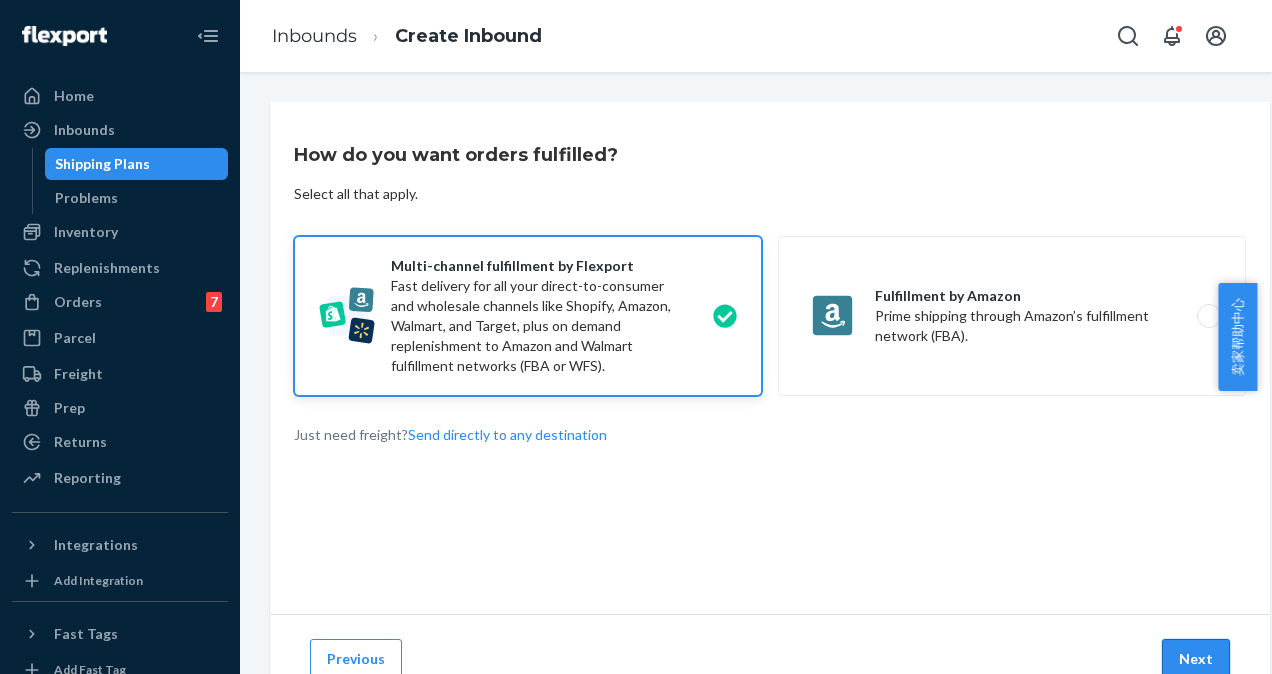 click on "Next" at bounding box center [1196, 659] 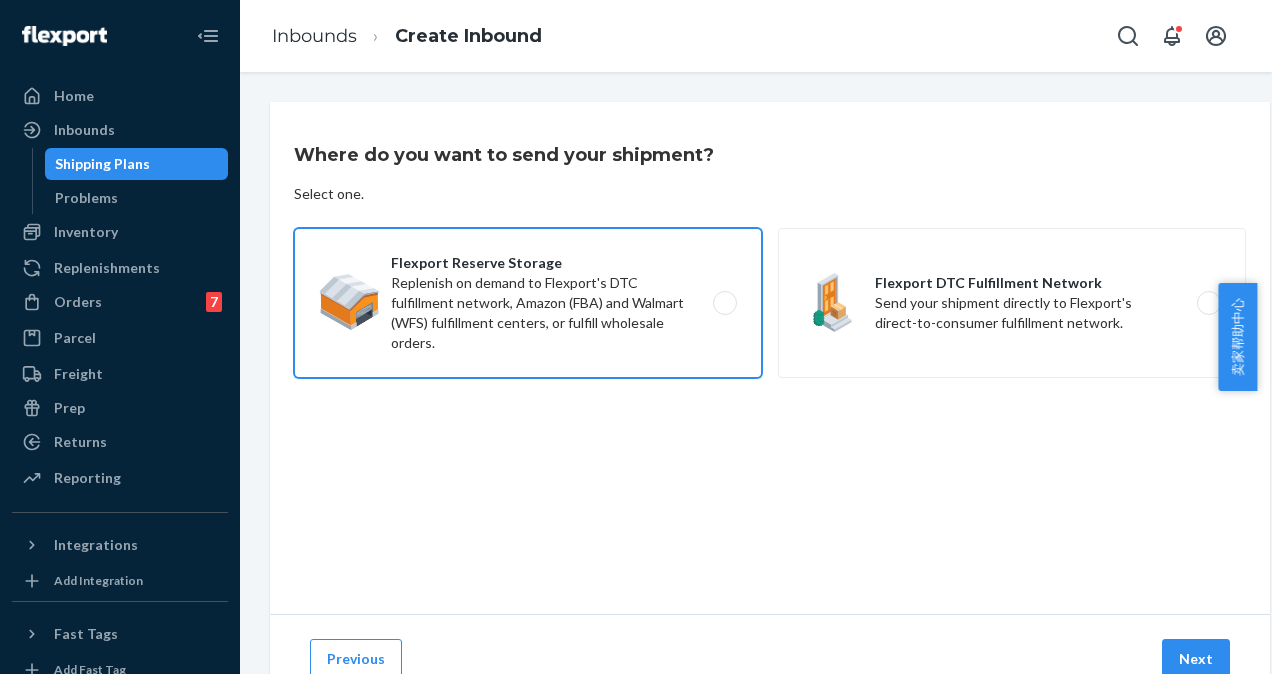 click on "Flexport Reserve Storage Replenish on demand to Flexport's DTC fulfillment network, Amazon (FBA) and Walmart (WFS) fulfillment centers, or fulfill wholesale orders." at bounding box center [528, 303] 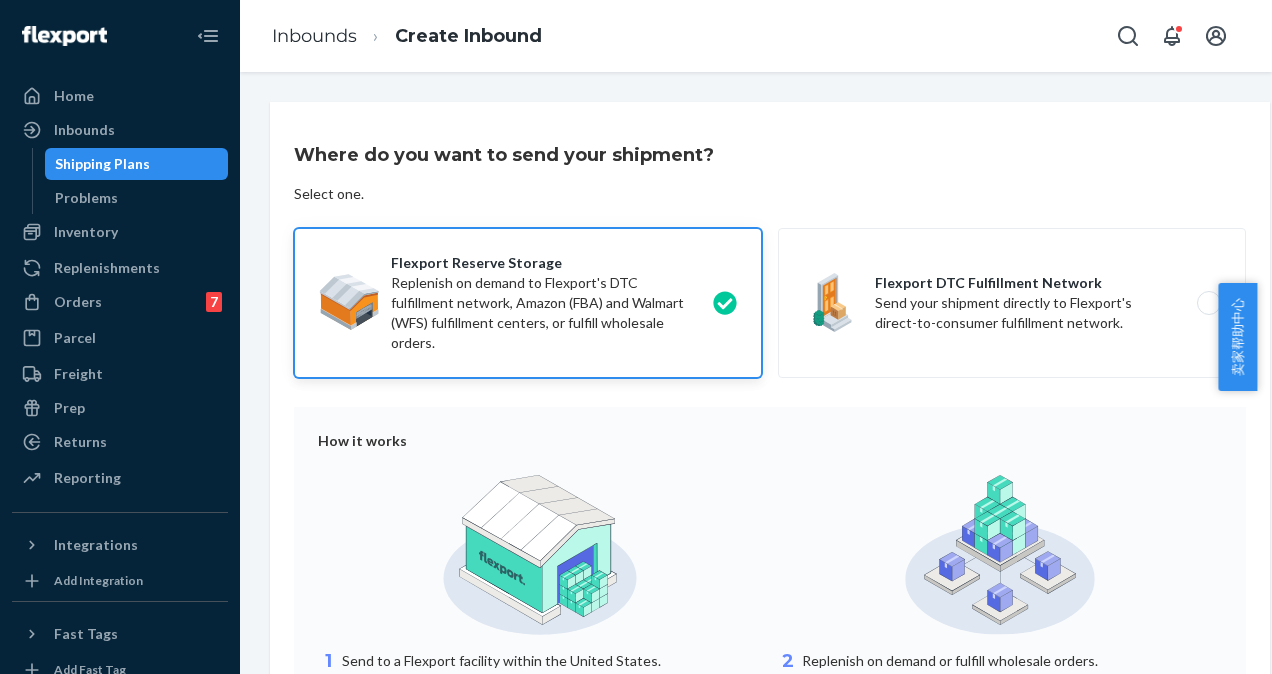 scroll, scrollTop: 220, scrollLeft: 0, axis: vertical 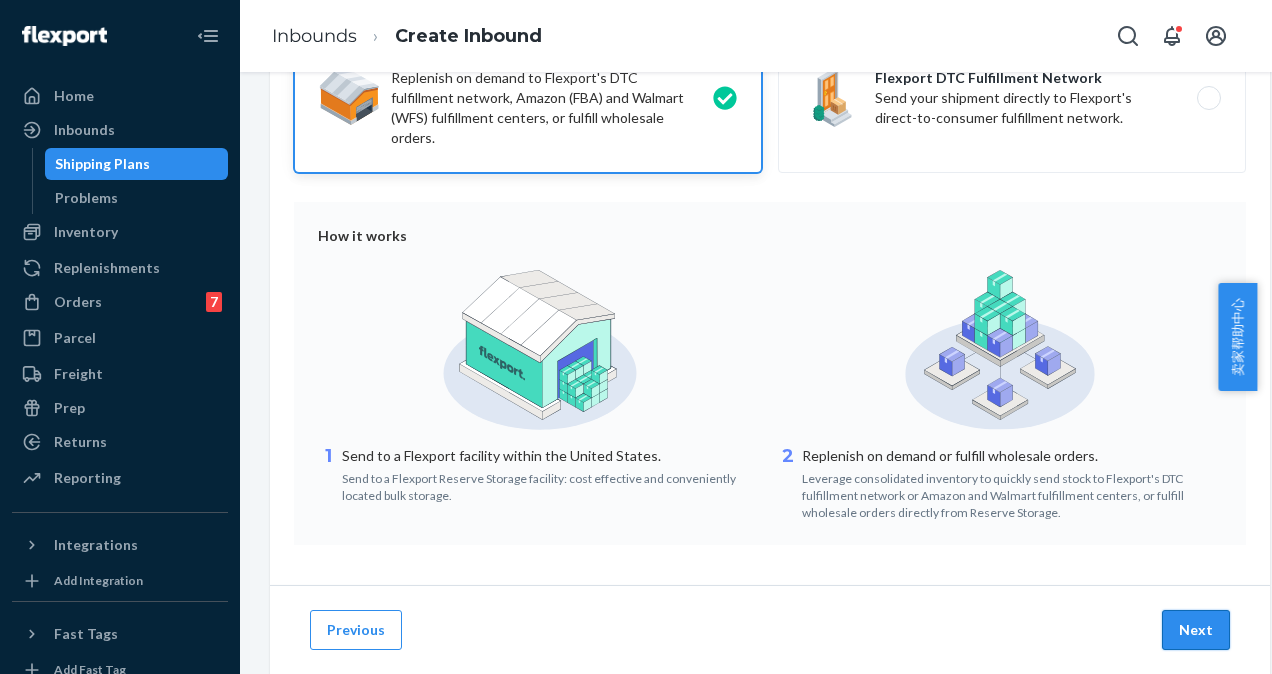 click on "Next" at bounding box center [1196, 630] 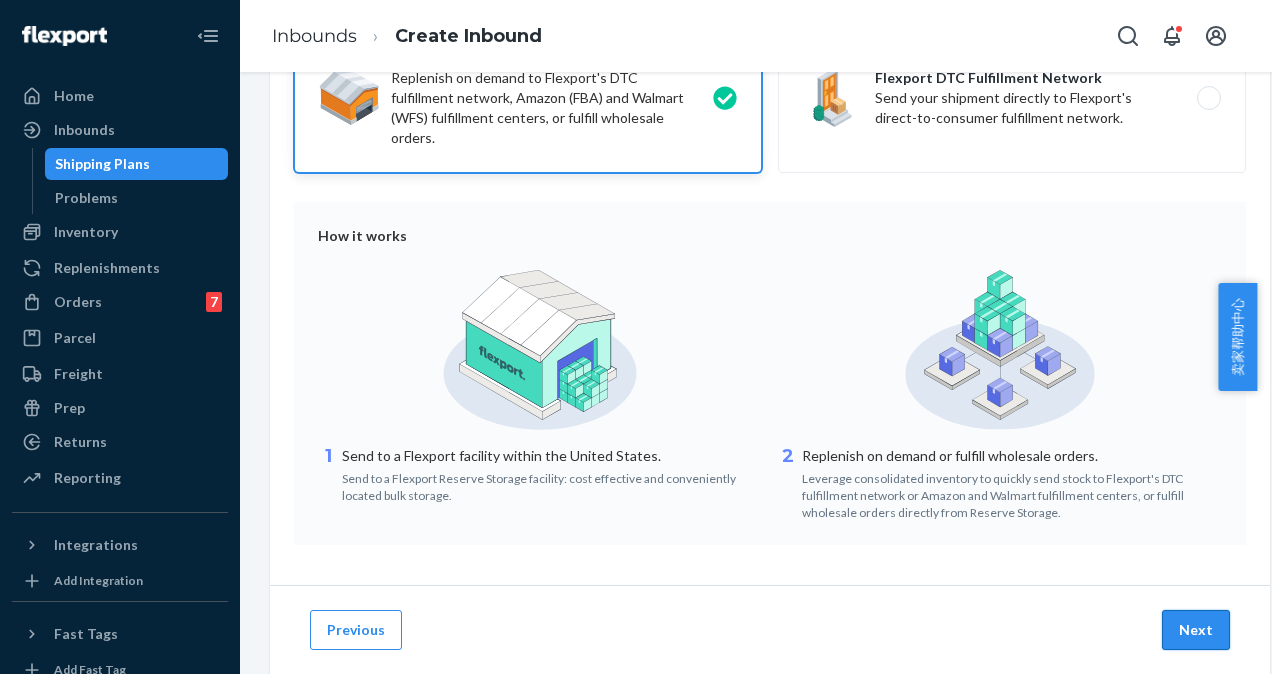 scroll, scrollTop: 0, scrollLeft: 0, axis: both 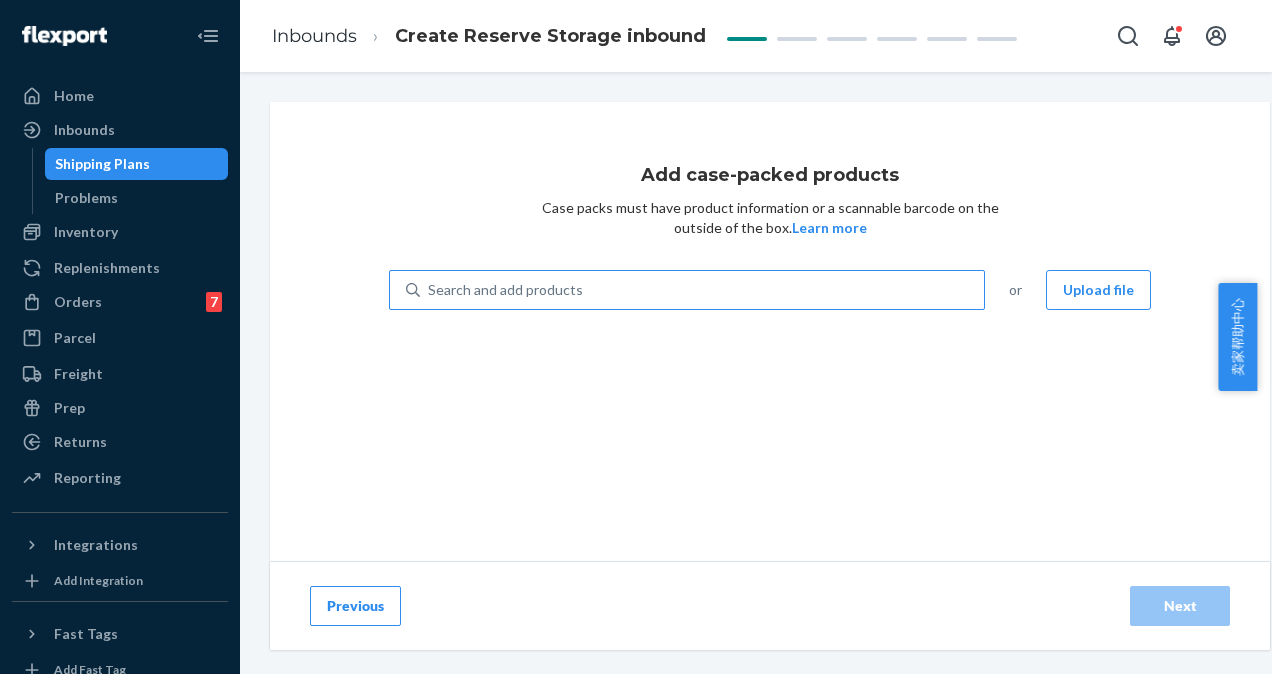 click on "Search and add products" at bounding box center (702, 290) 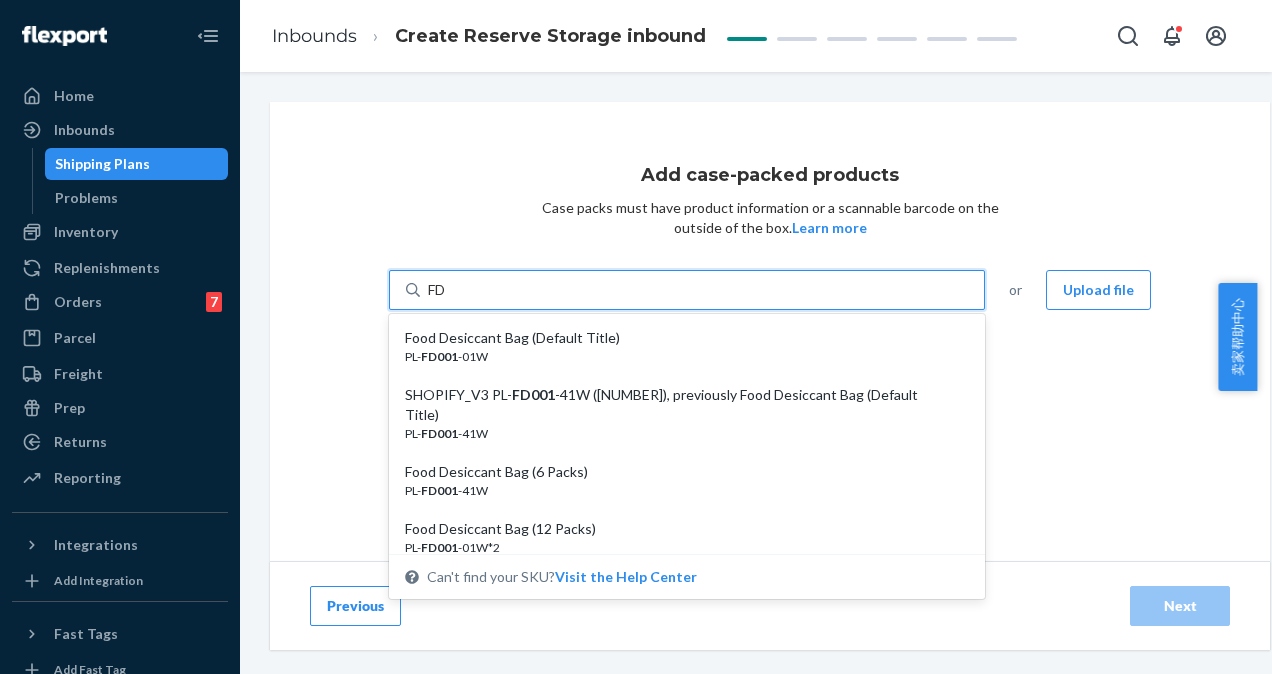 type on "F" 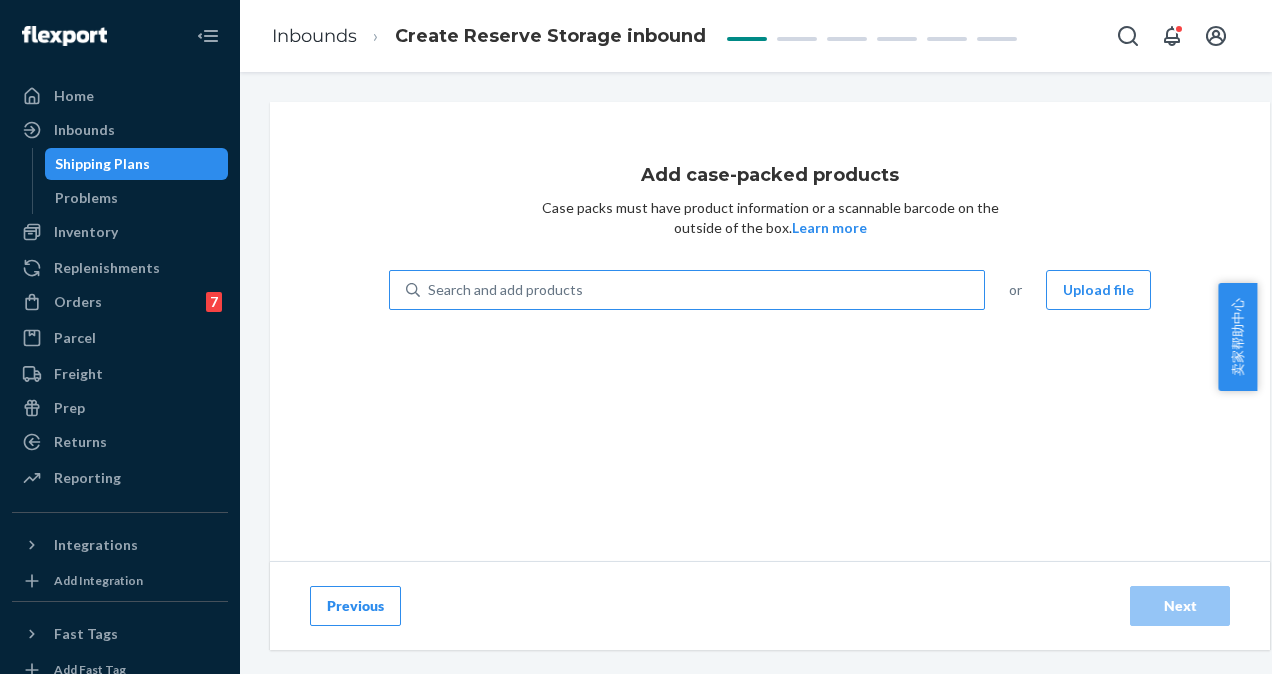 click on "Search and add products" at bounding box center (505, 290) 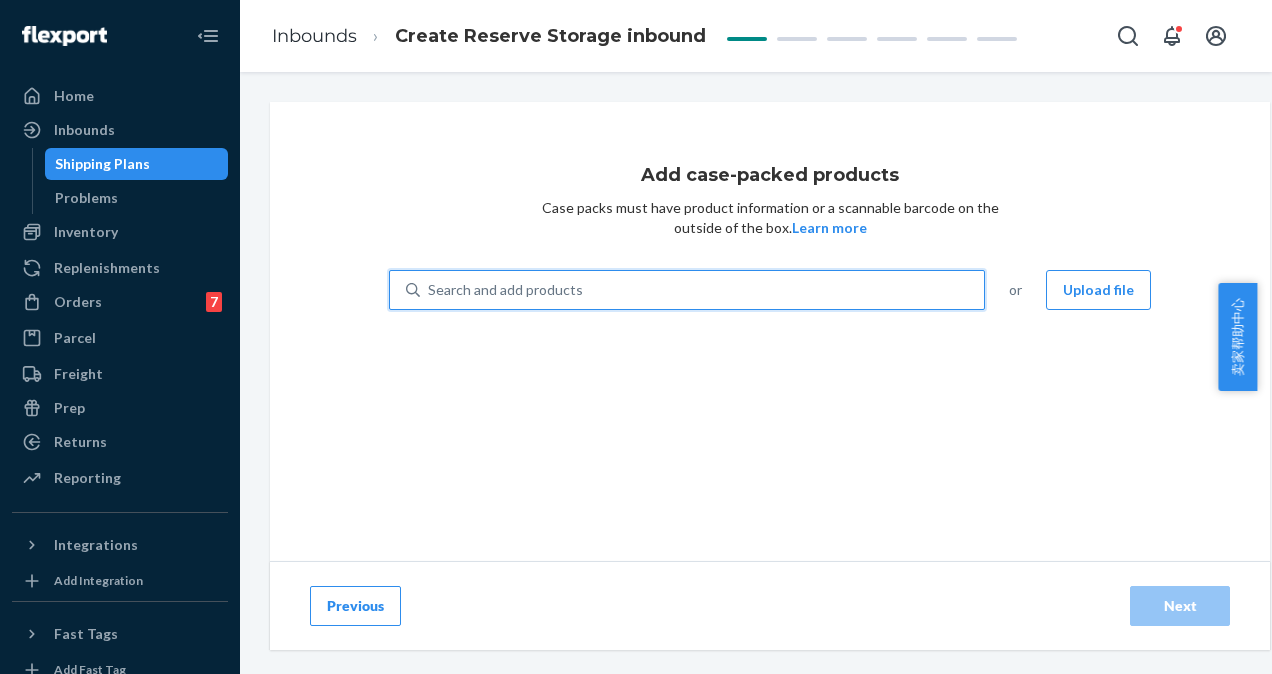 paste on "PL-FD001-01W-CW" 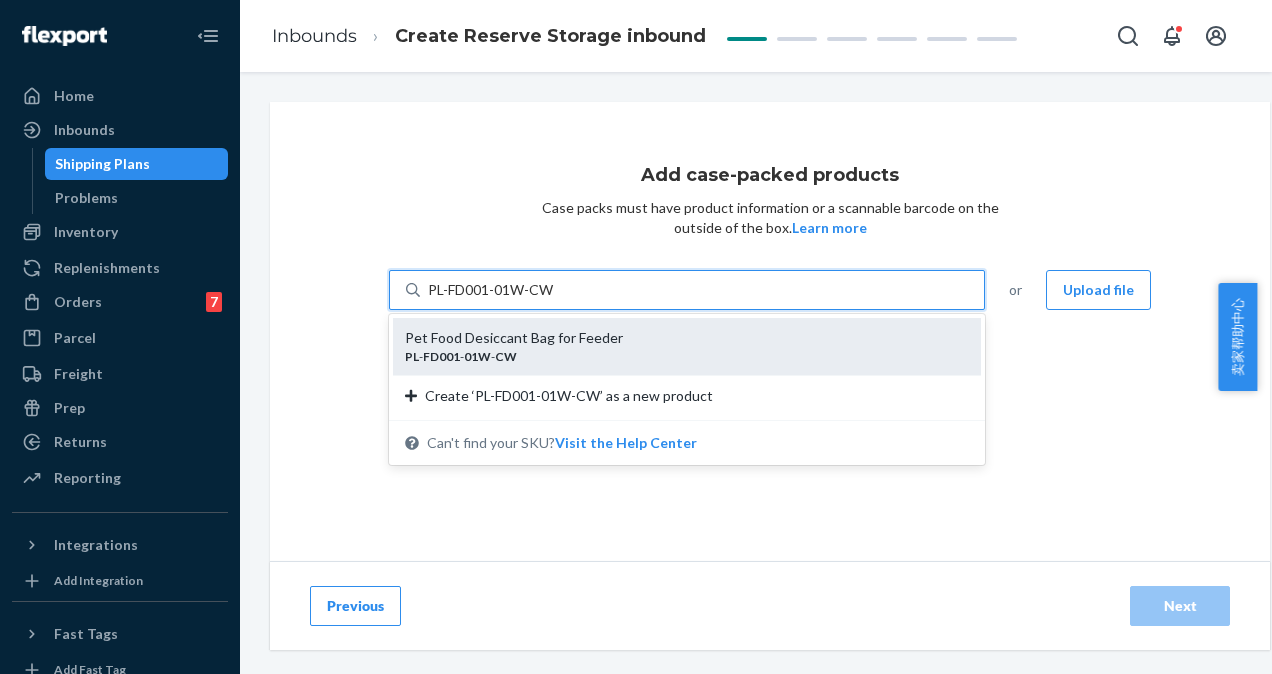 click on "Pet Food Desiccant Bag for Feeder" at bounding box center (679, 338) 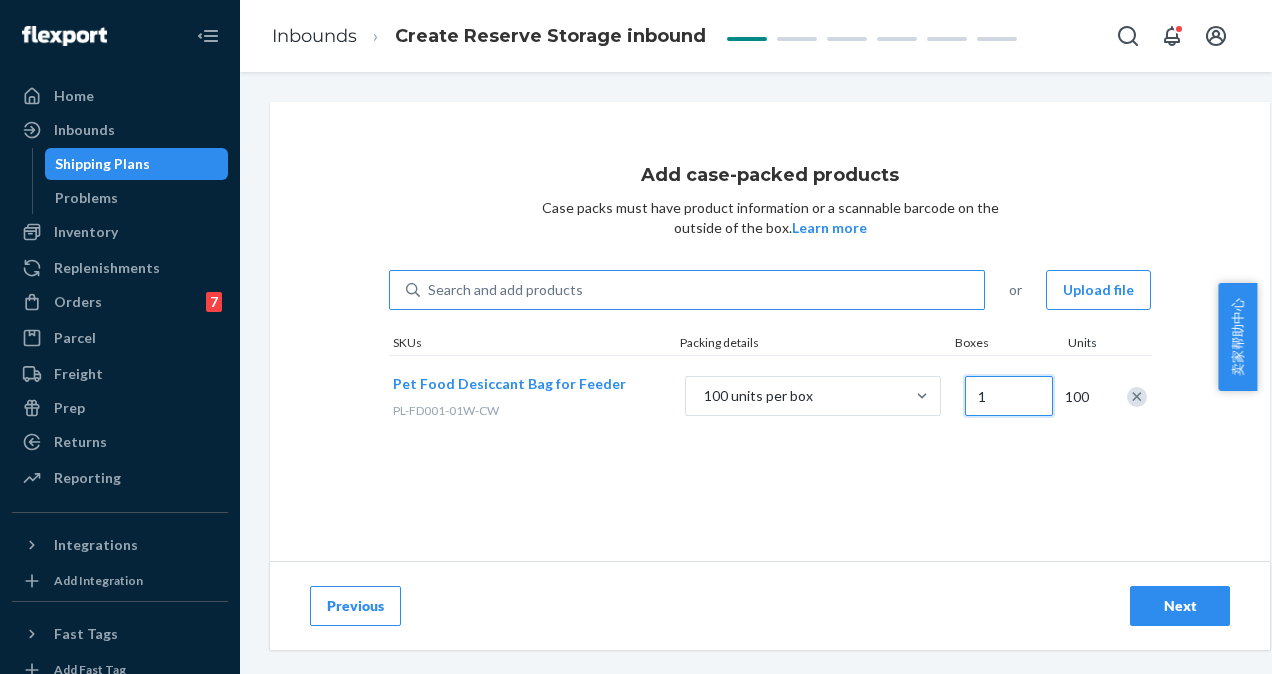click on "1" at bounding box center (1009, 396) 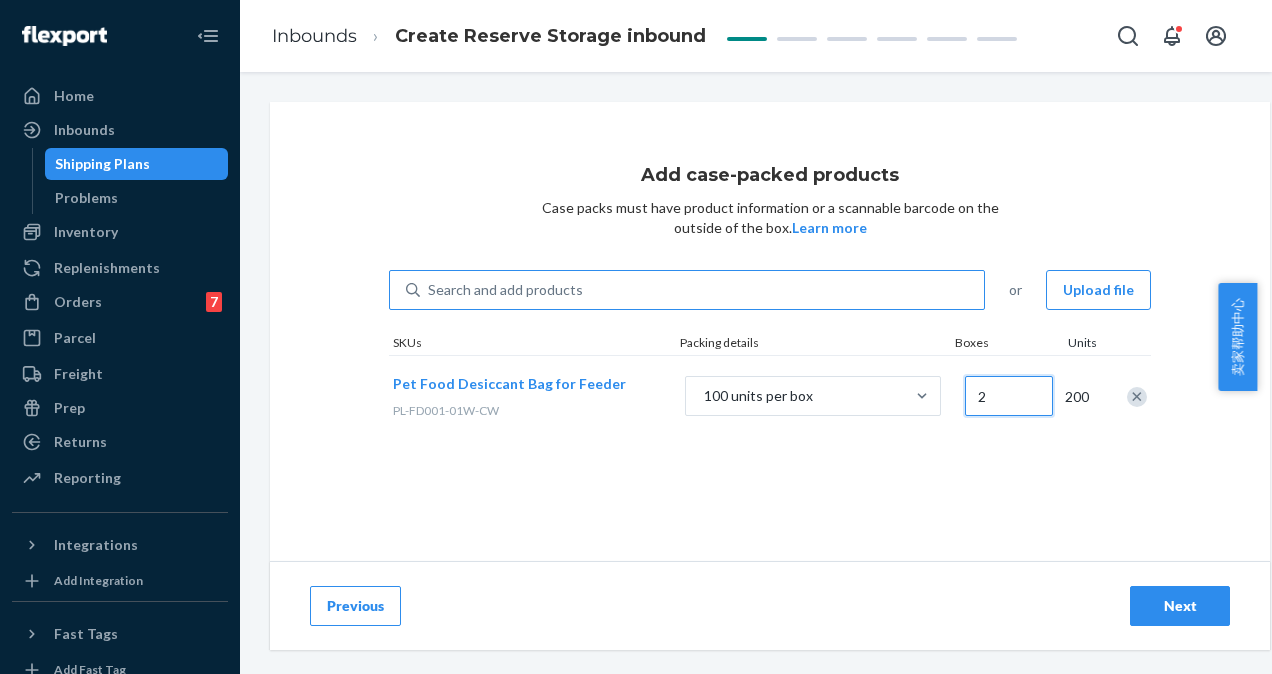 type on "2" 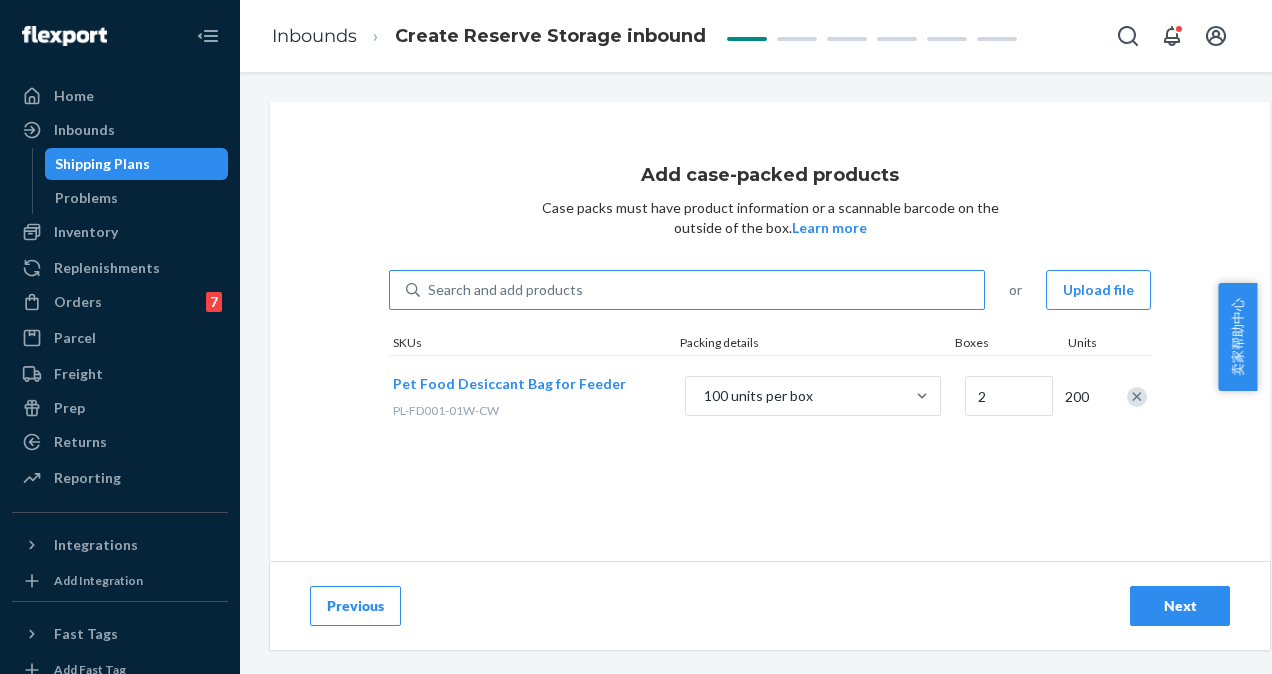 click on "Add case-packed products Case packs must have product information or a scannable barcode on the outside of the box.  Learn more Search and add products or Upload file SKUs Packing details Boxes Units Pet Food Desiccant Bag for Feeder PL-FD001-01W-CW 100 units per box 2 200" at bounding box center (770, 392) 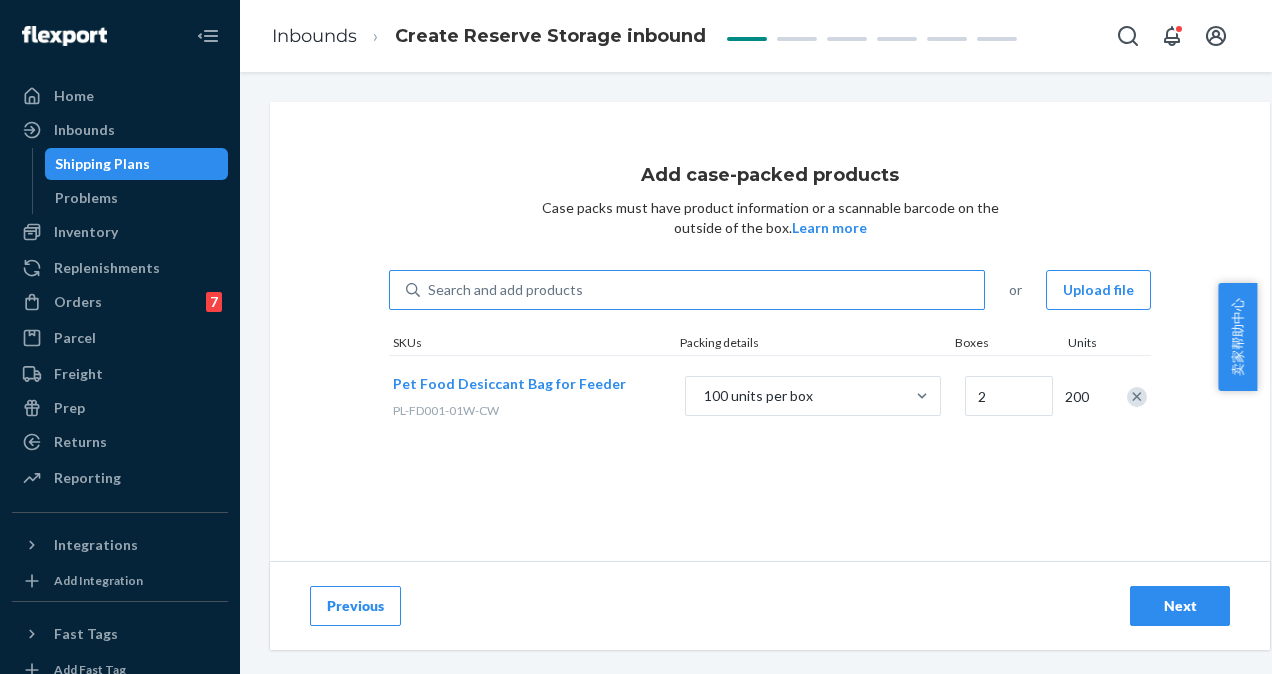 click on "Next" at bounding box center [1180, 606] 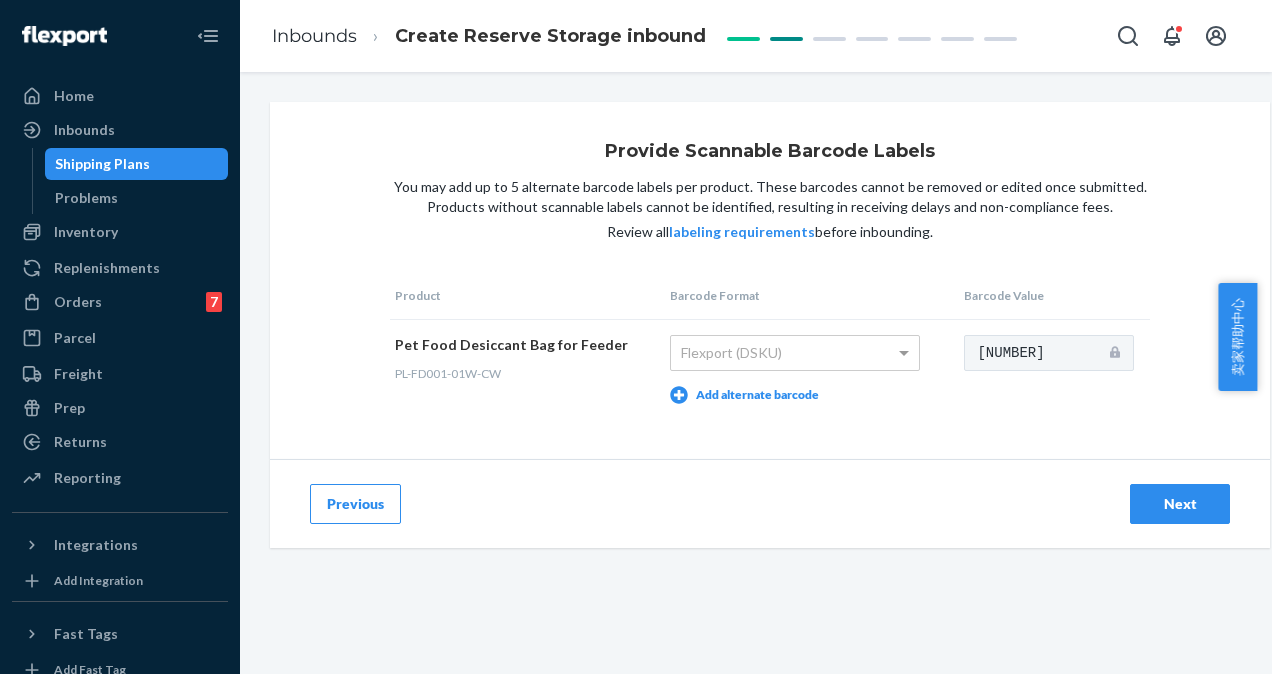click on "Next" at bounding box center (1180, 504) 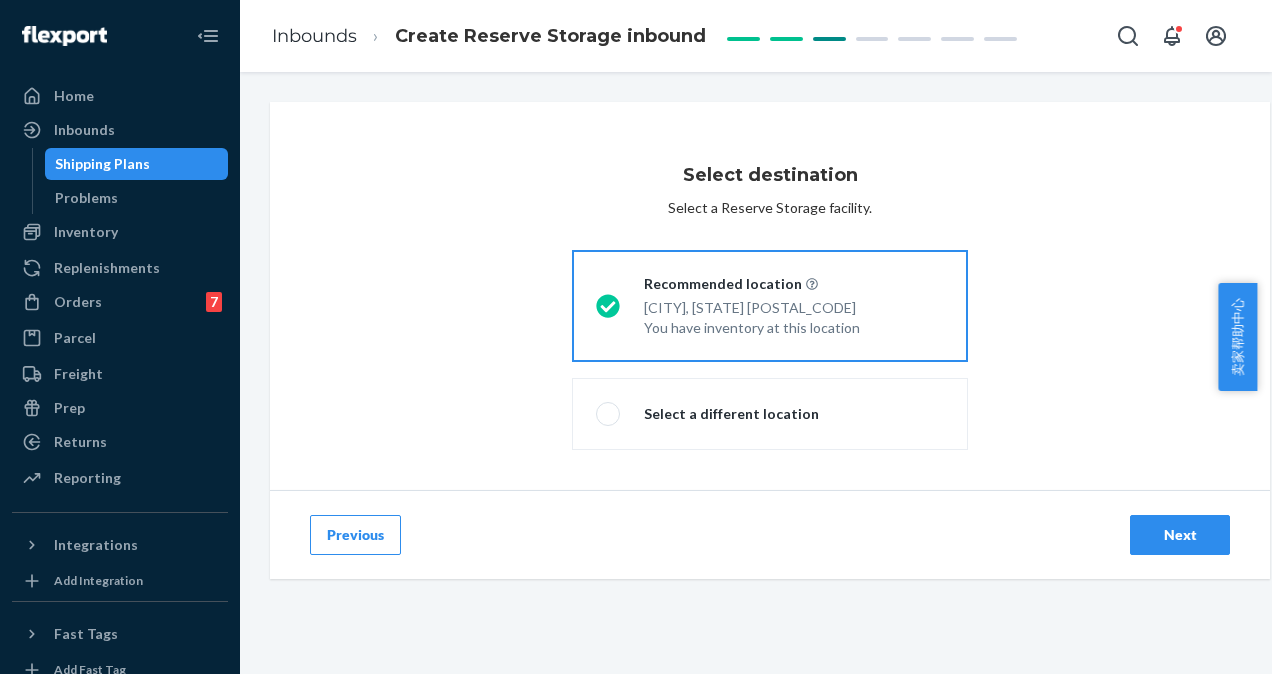 click on "Next" at bounding box center [1180, 535] 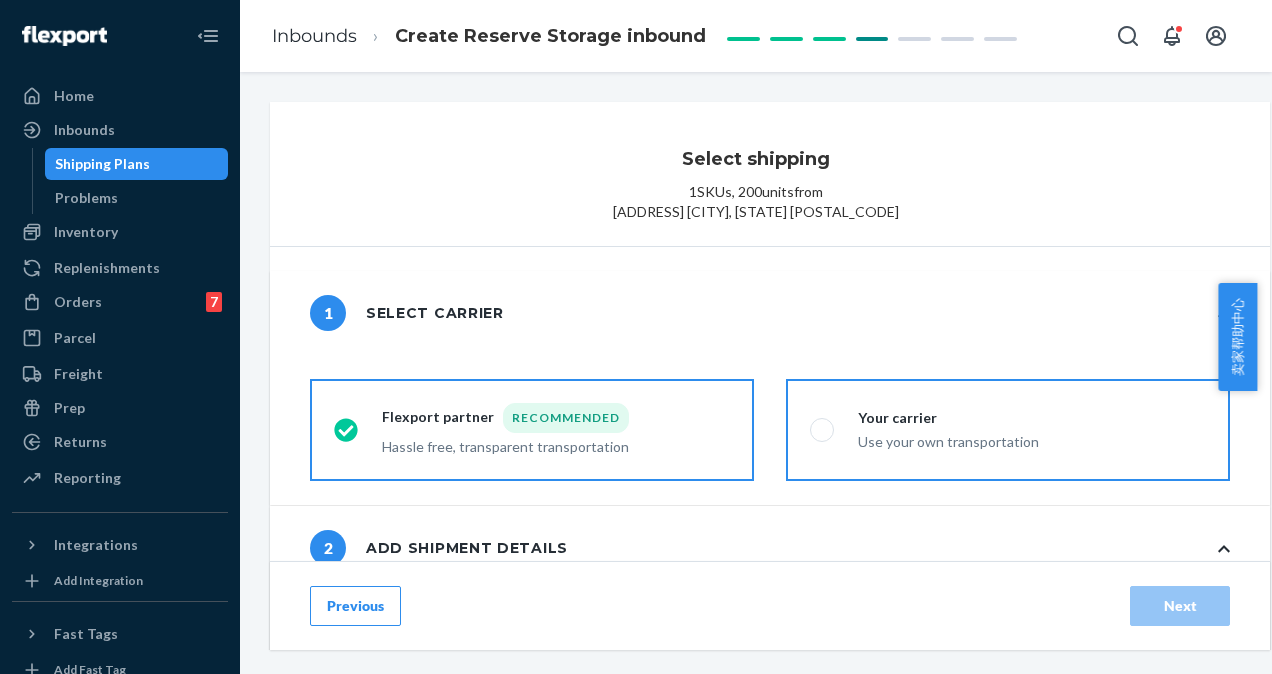 click on "Use your own transportation" at bounding box center (948, 440) 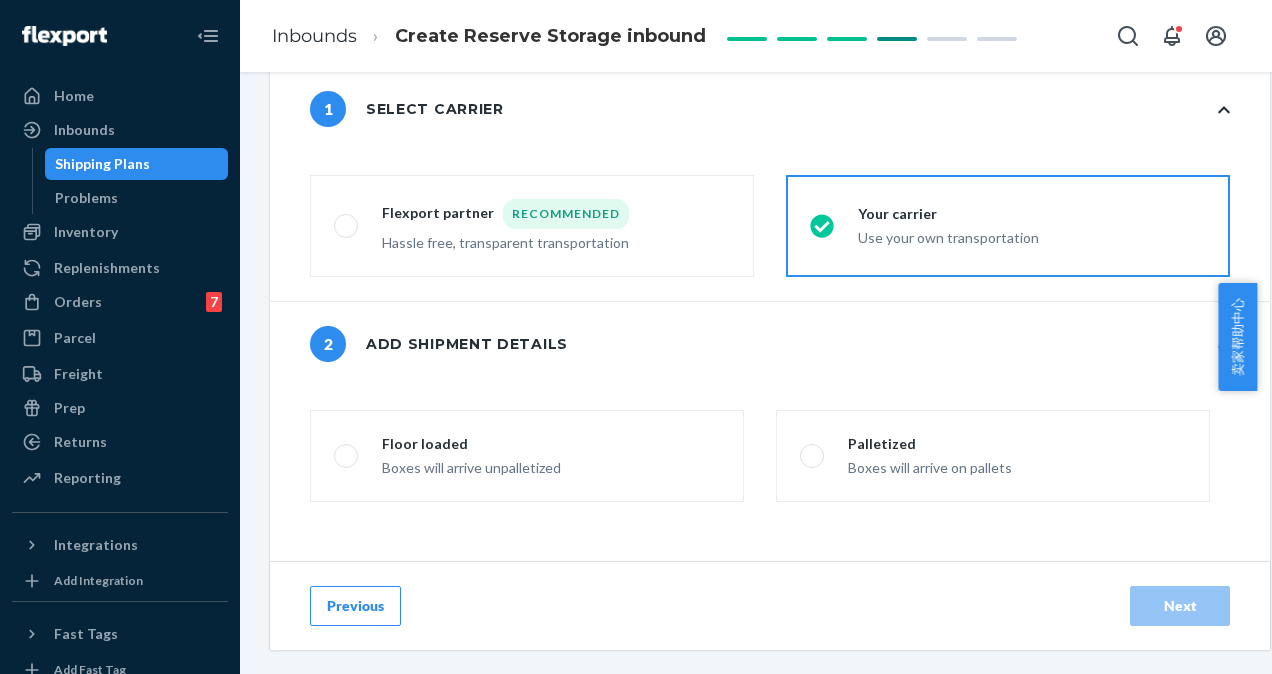 scroll, scrollTop: 400, scrollLeft: 0, axis: vertical 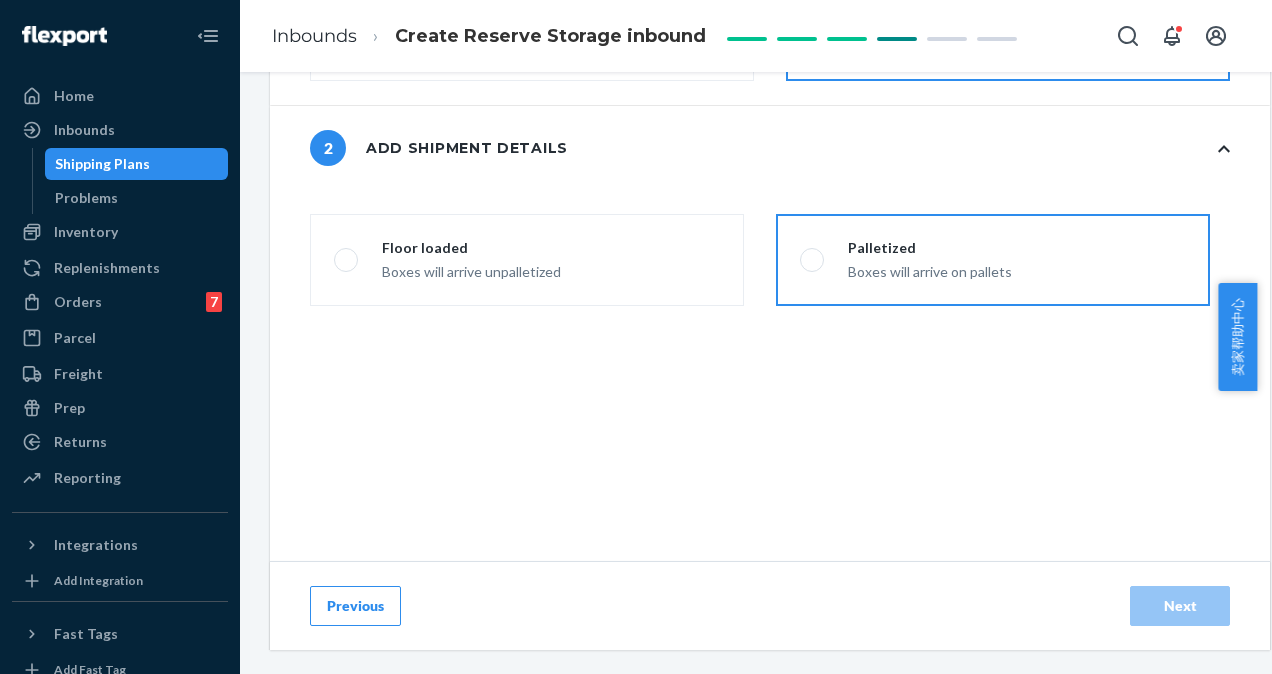 click on "Palletized Boxes will arrive on pallets" at bounding box center [993, 260] 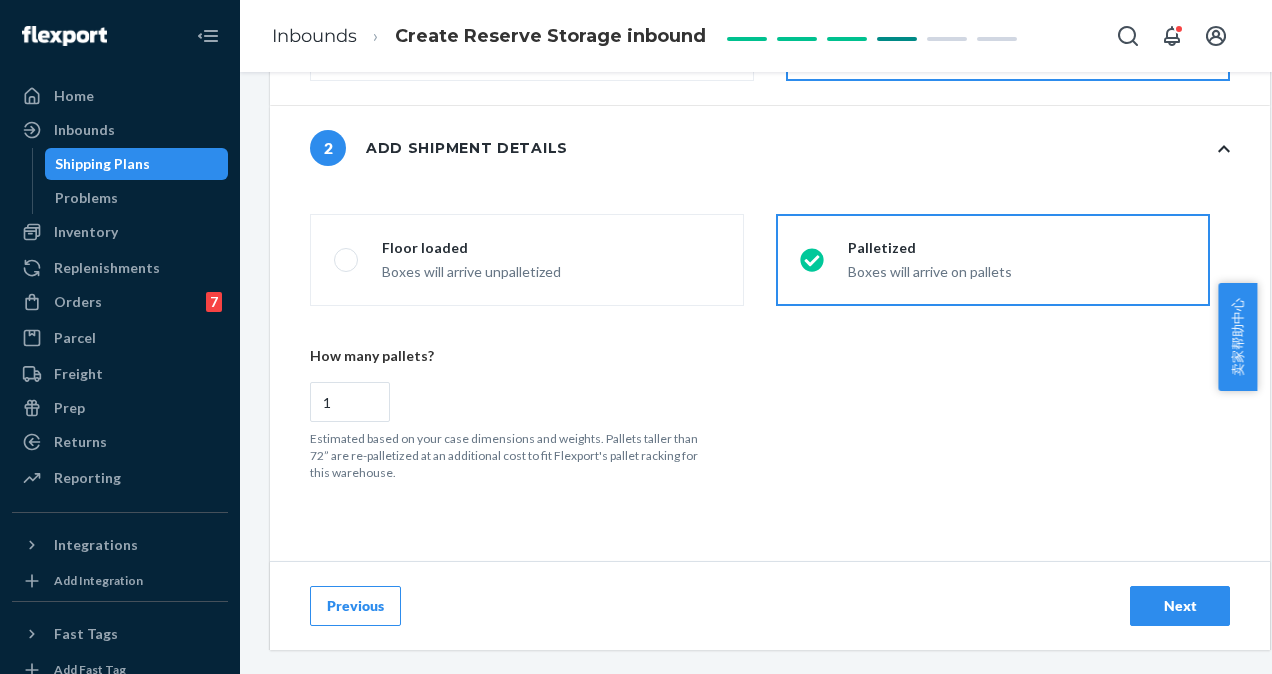 scroll, scrollTop: 690, scrollLeft: 0, axis: vertical 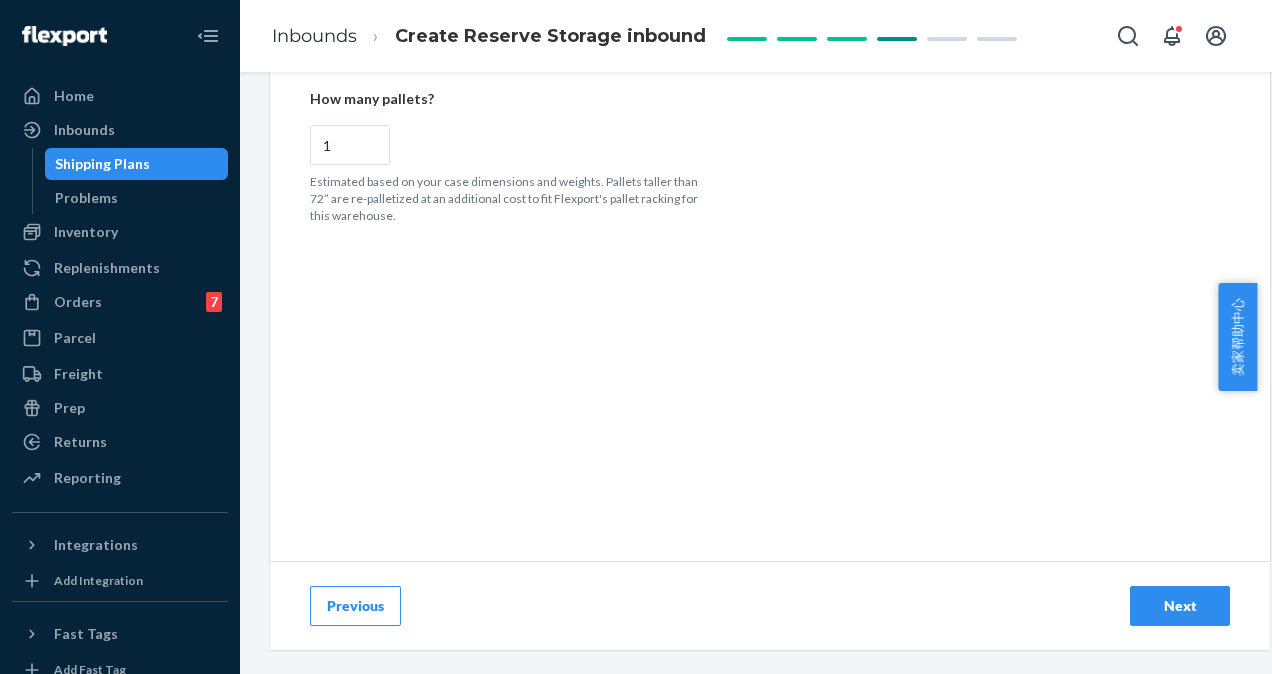click on "Next" at bounding box center (1180, 606) 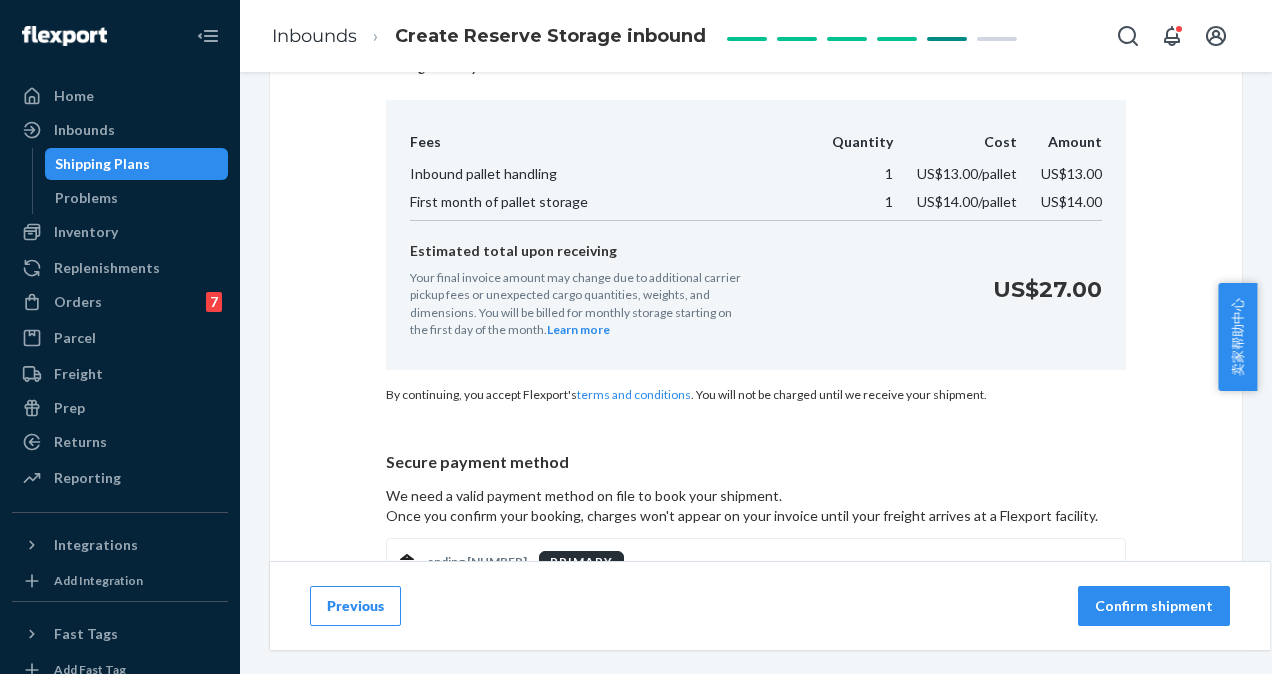 scroll, scrollTop: 493, scrollLeft: 0, axis: vertical 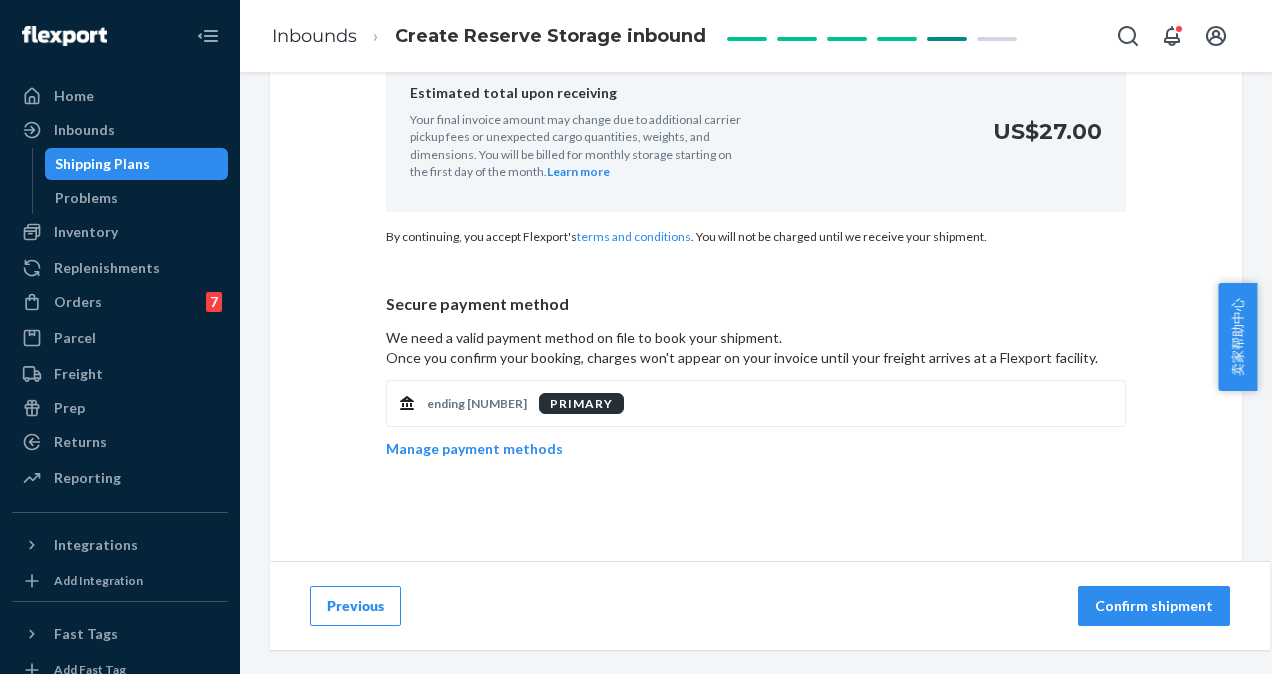 click on "Confirm shipment" at bounding box center (1154, 606) 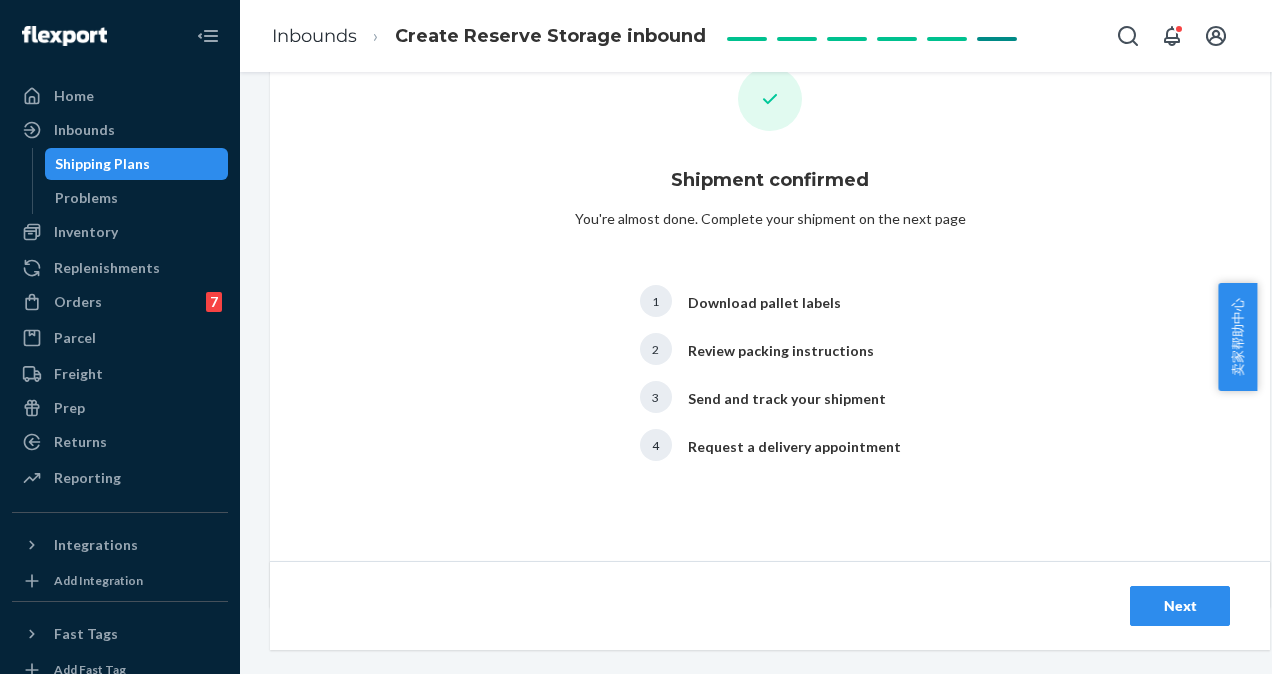 scroll, scrollTop: 136, scrollLeft: 0, axis: vertical 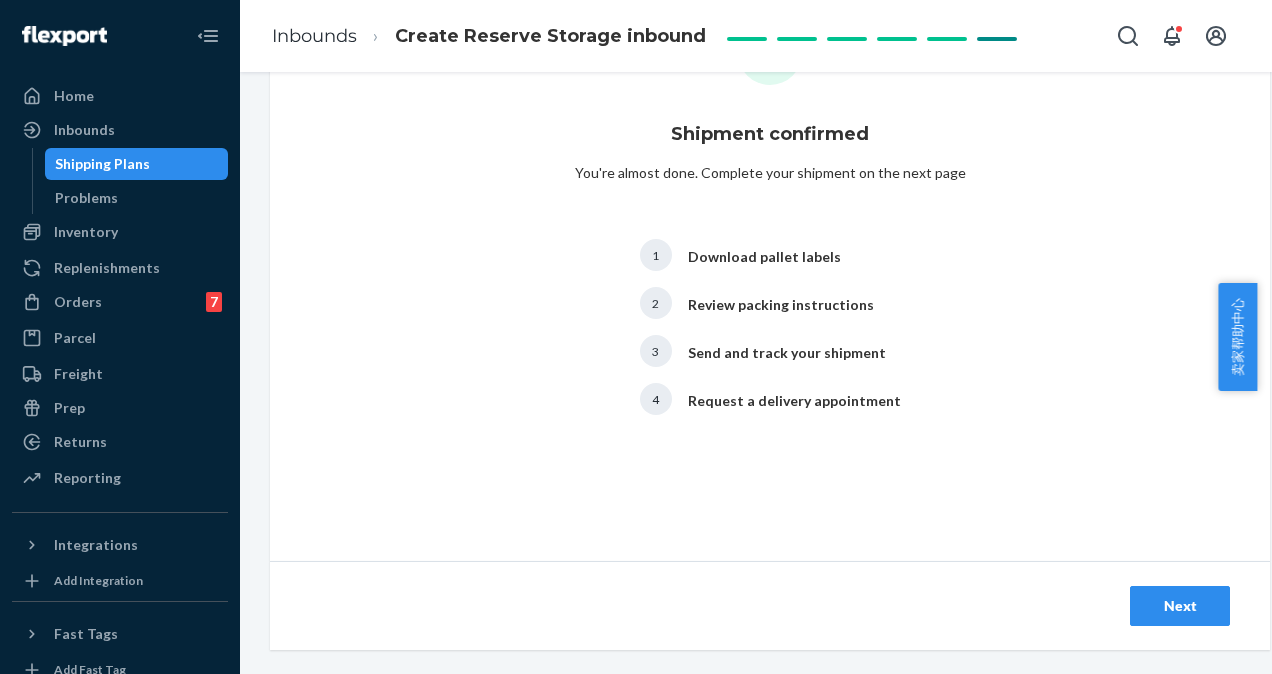 click on "Next" at bounding box center (1180, 606) 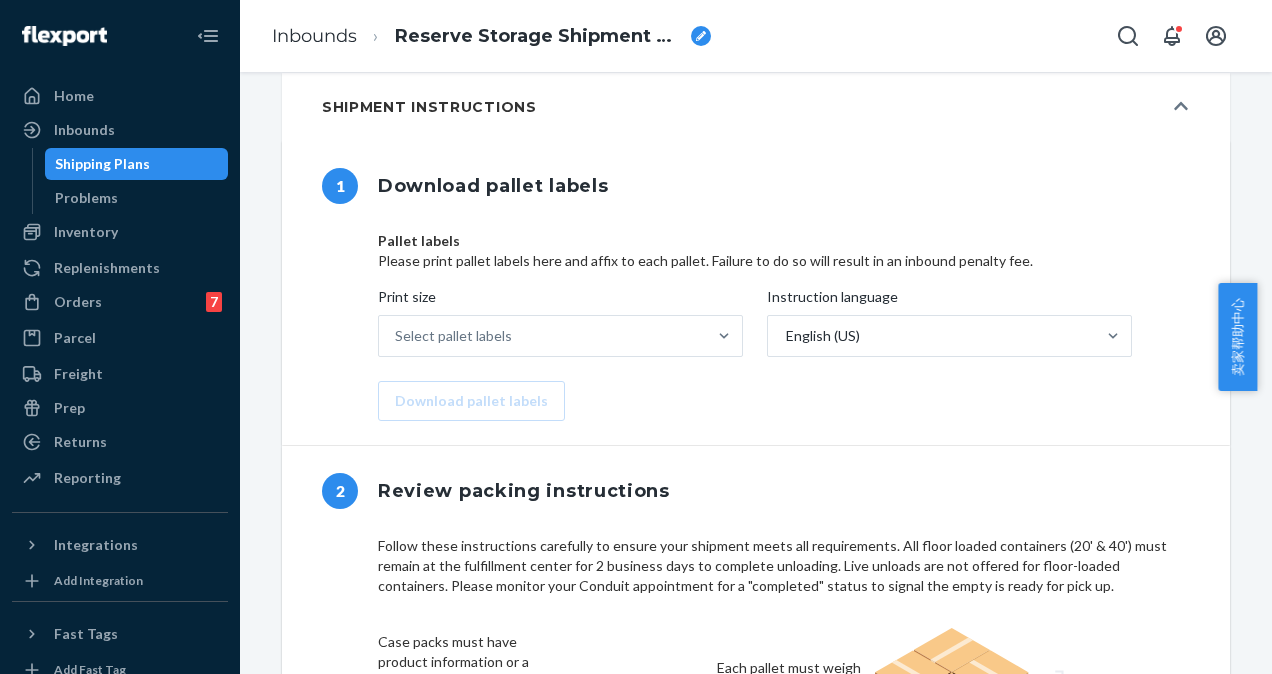 scroll, scrollTop: 700, scrollLeft: 0, axis: vertical 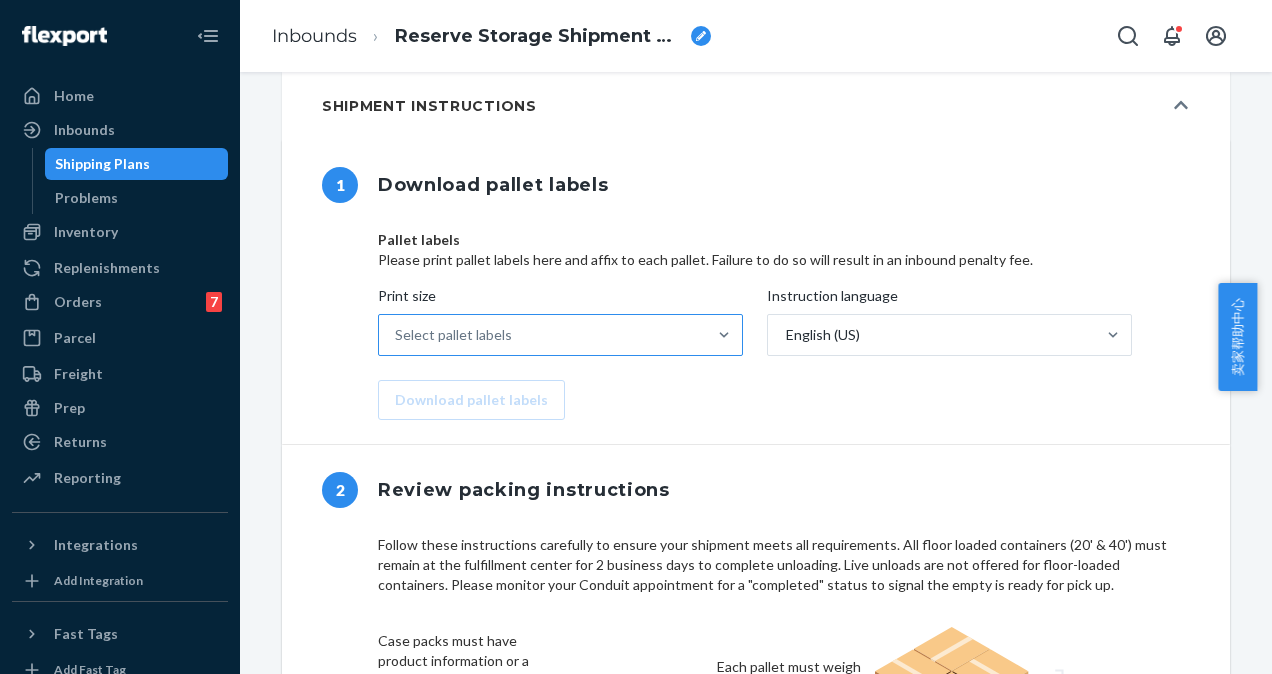 click on "Select pallet labels" at bounding box center [542, 335] 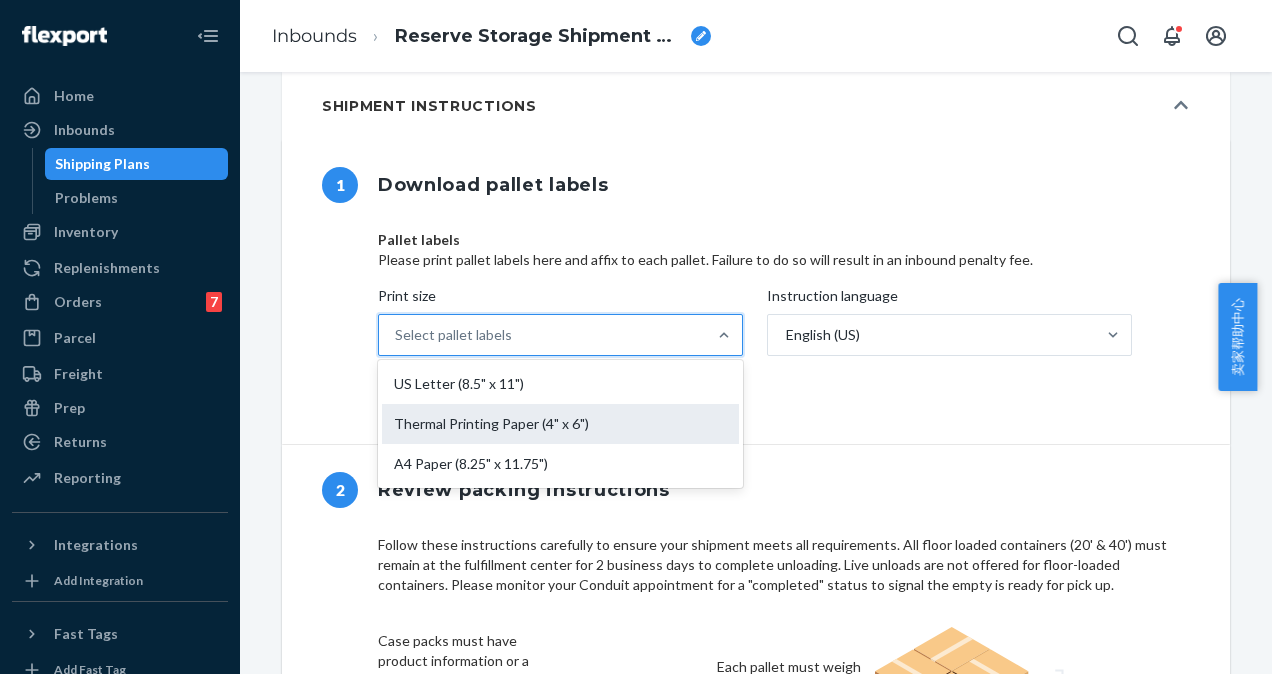 click on "Thermal Printing Paper (4" x 6")" at bounding box center (560, 424) 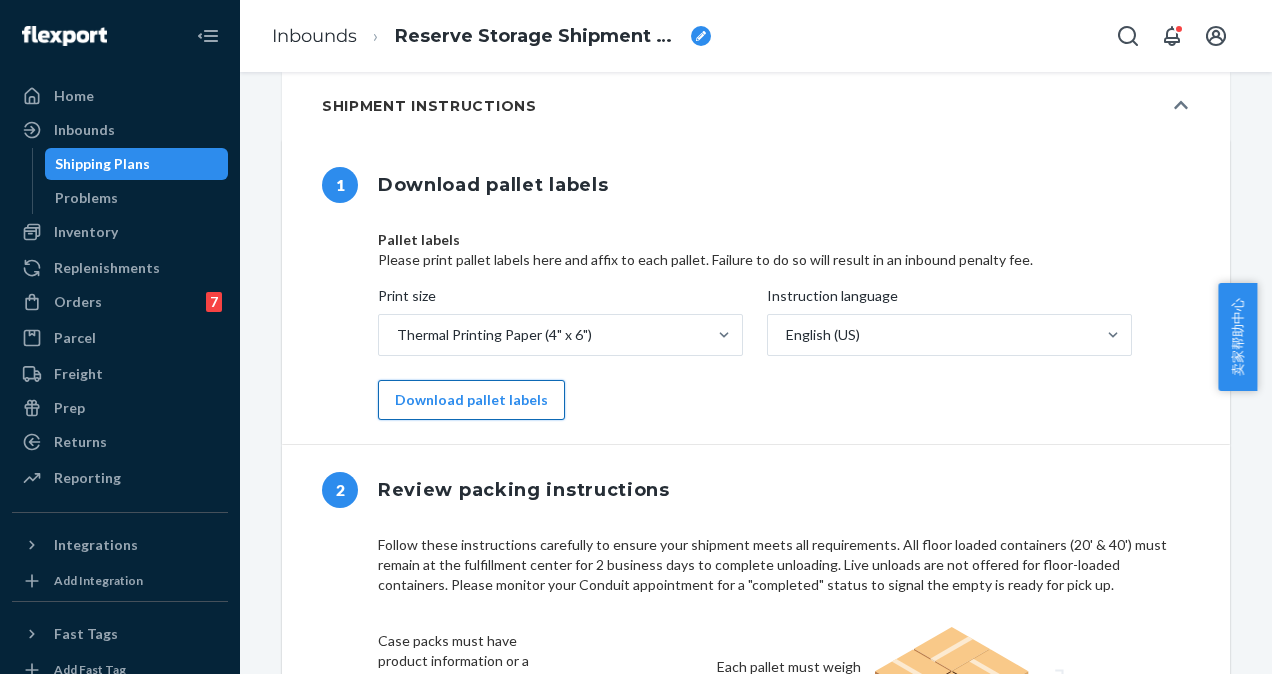 click on "Download pallet labels" at bounding box center [471, 400] 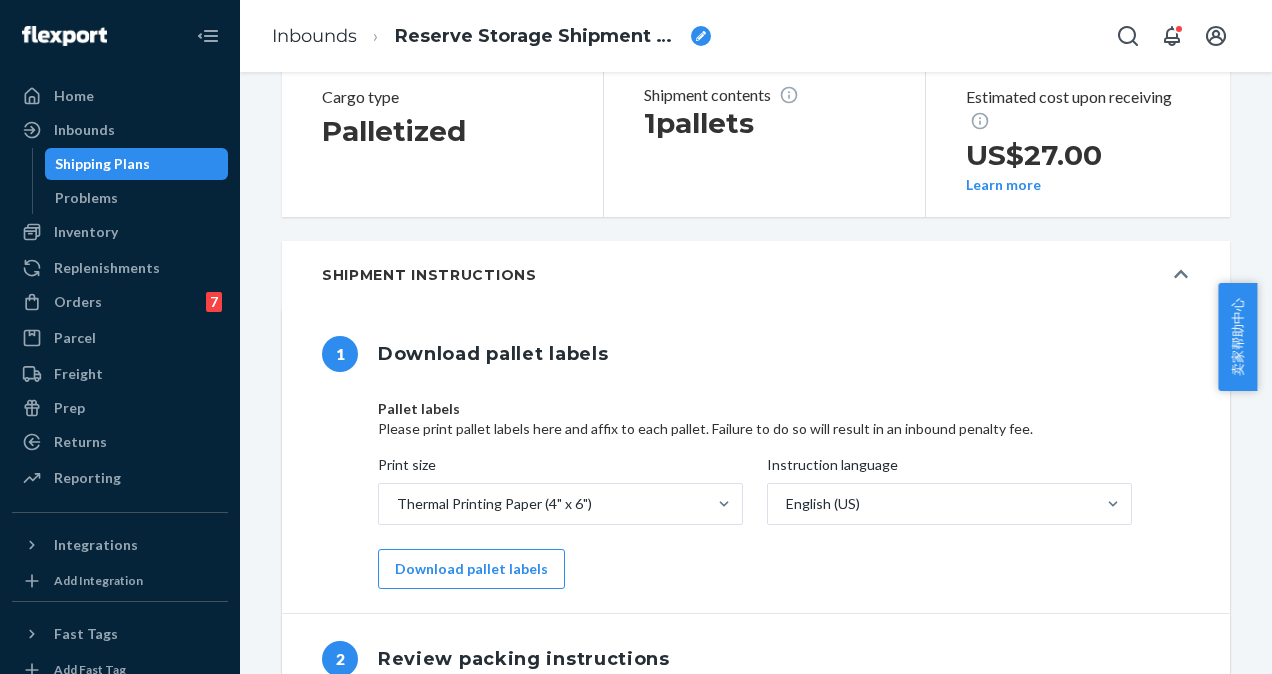 scroll, scrollTop: 400, scrollLeft: 0, axis: vertical 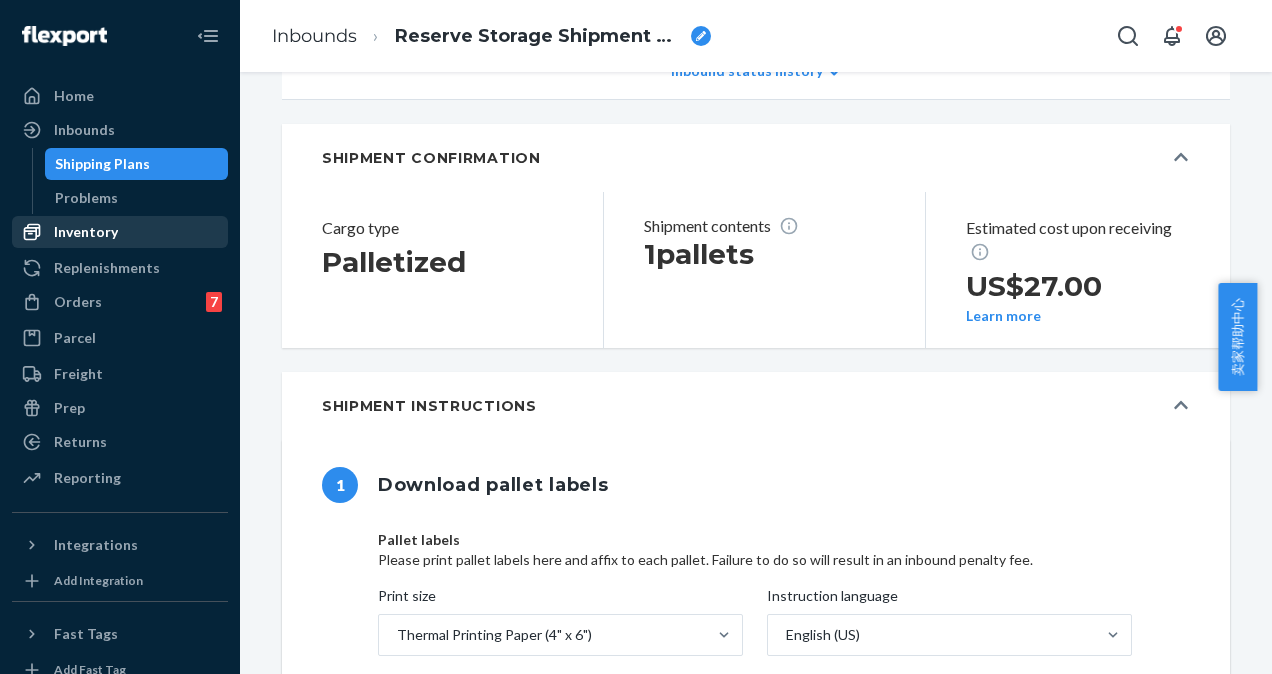 click on "Inventory" at bounding box center (120, 232) 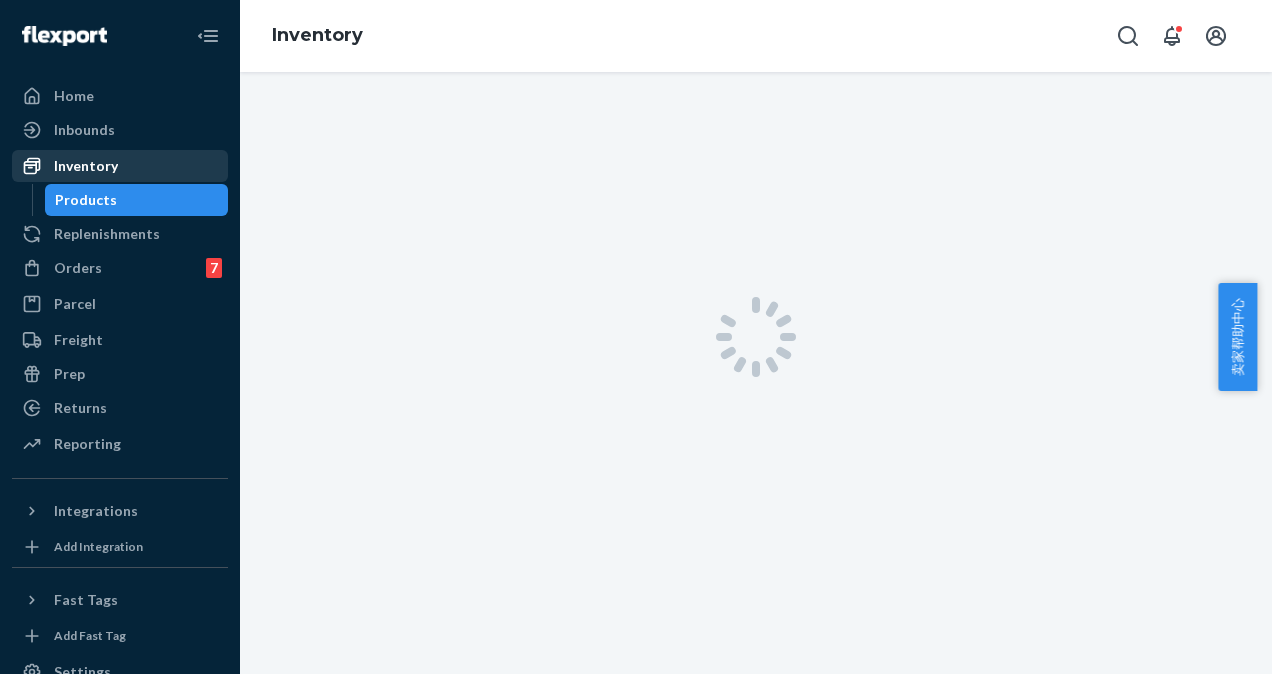 scroll, scrollTop: 0, scrollLeft: 0, axis: both 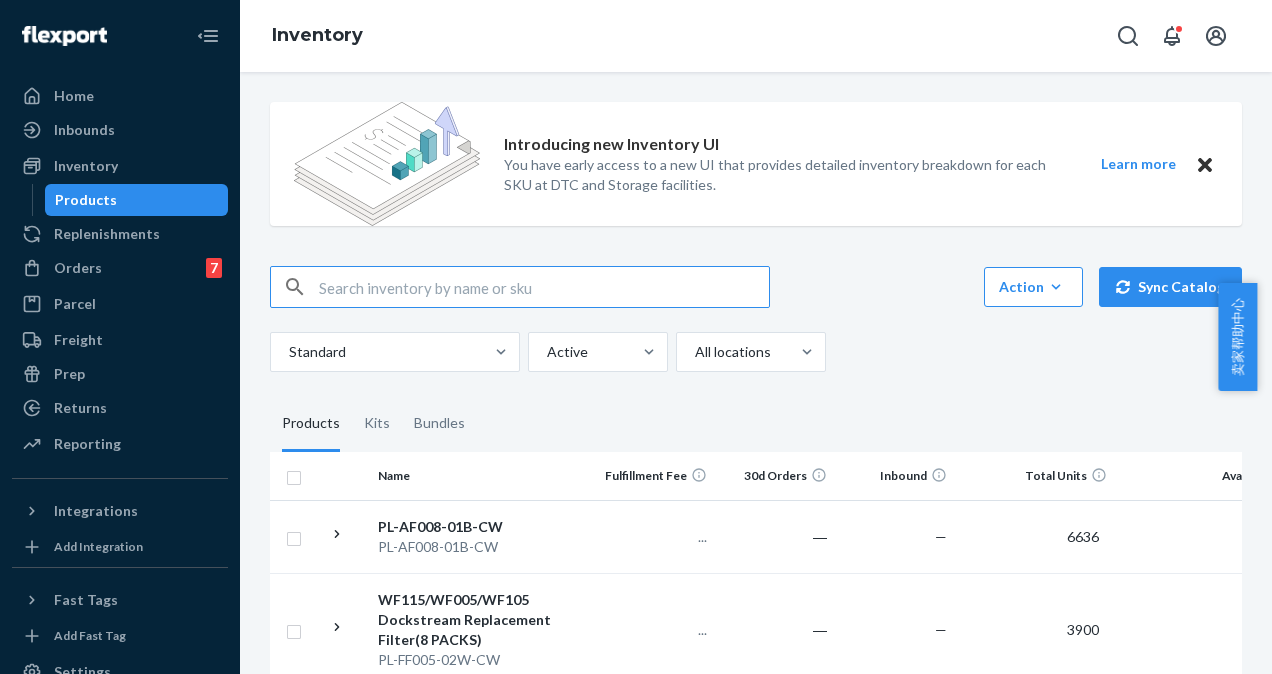 click at bounding box center [544, 287] 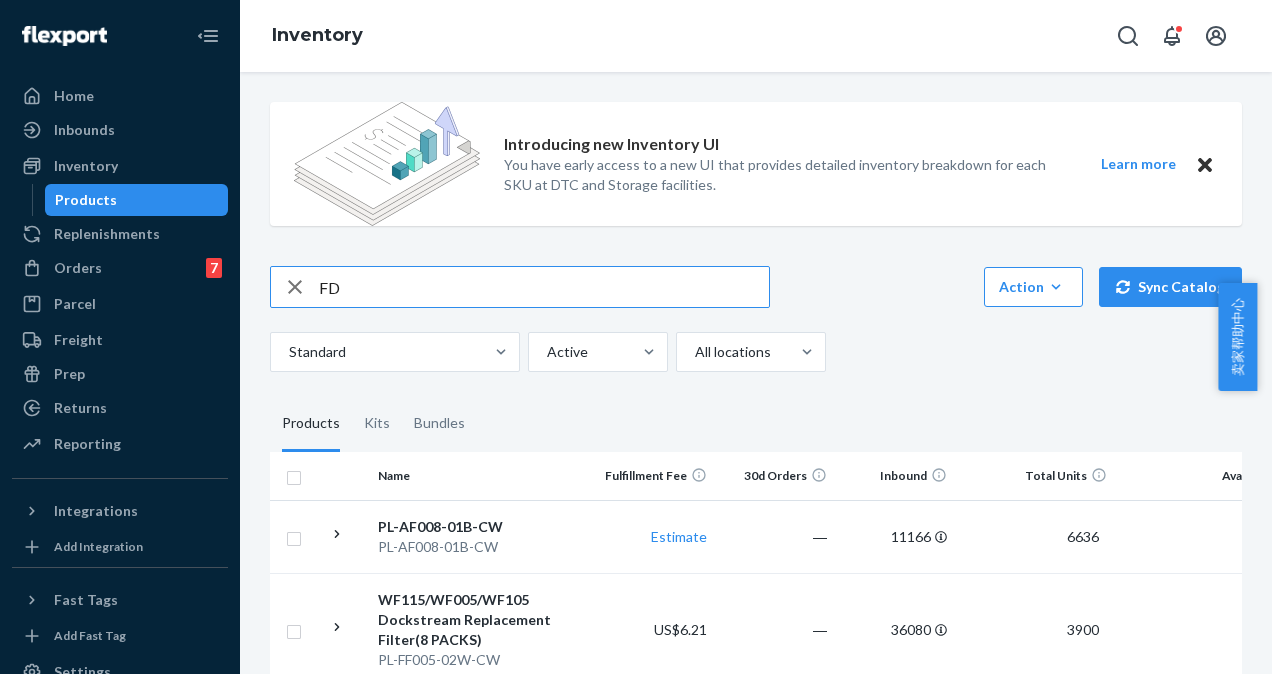 type on "F" 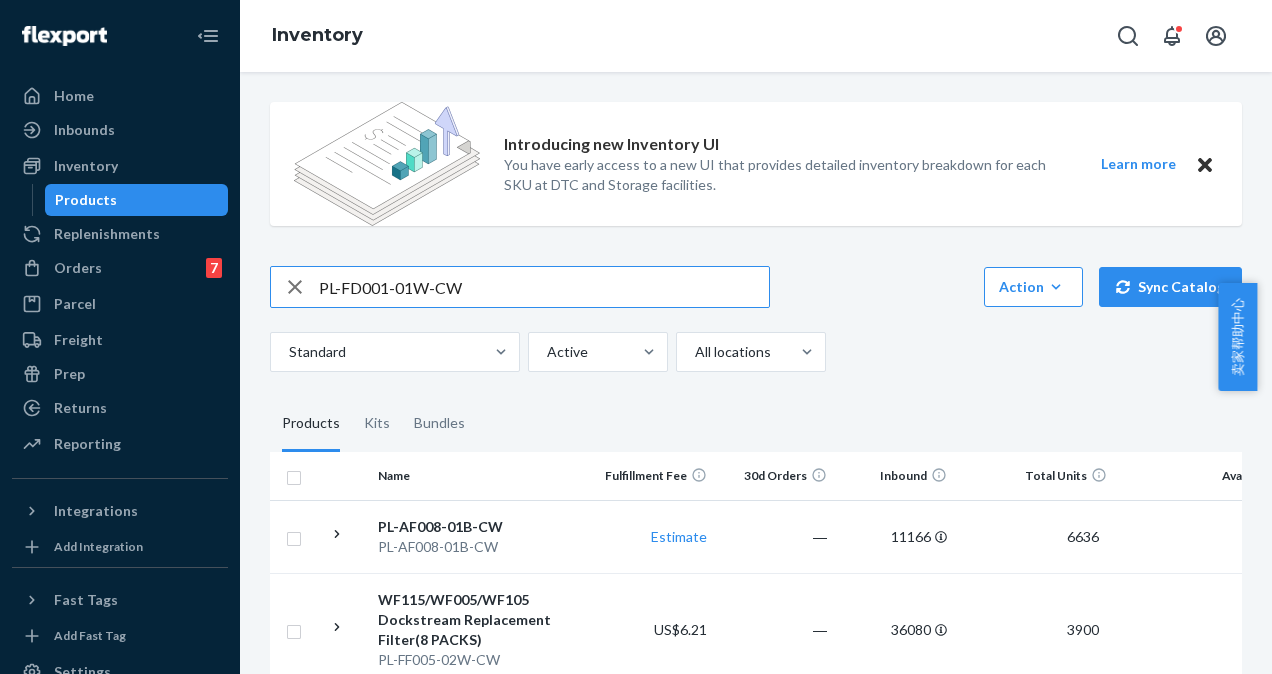 type on "PL-FD001-01W-CW" 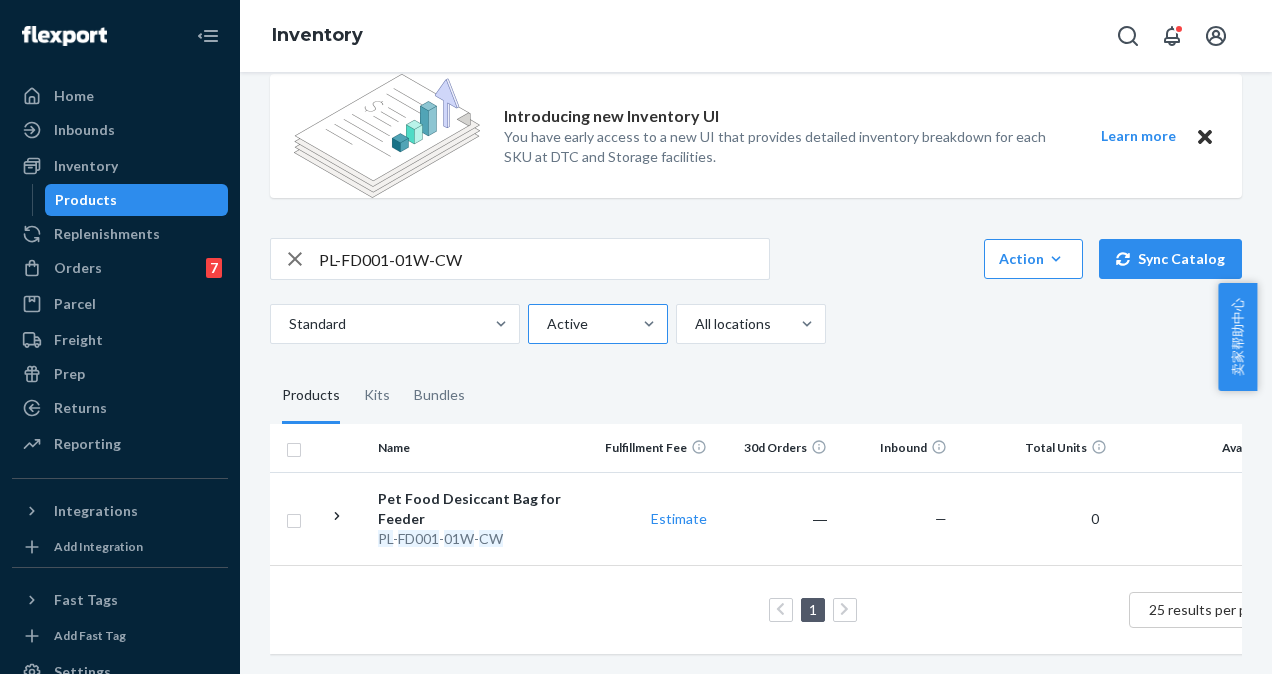 scroll, scrollTop: 42, scrollLeft: 0, axis: vertical 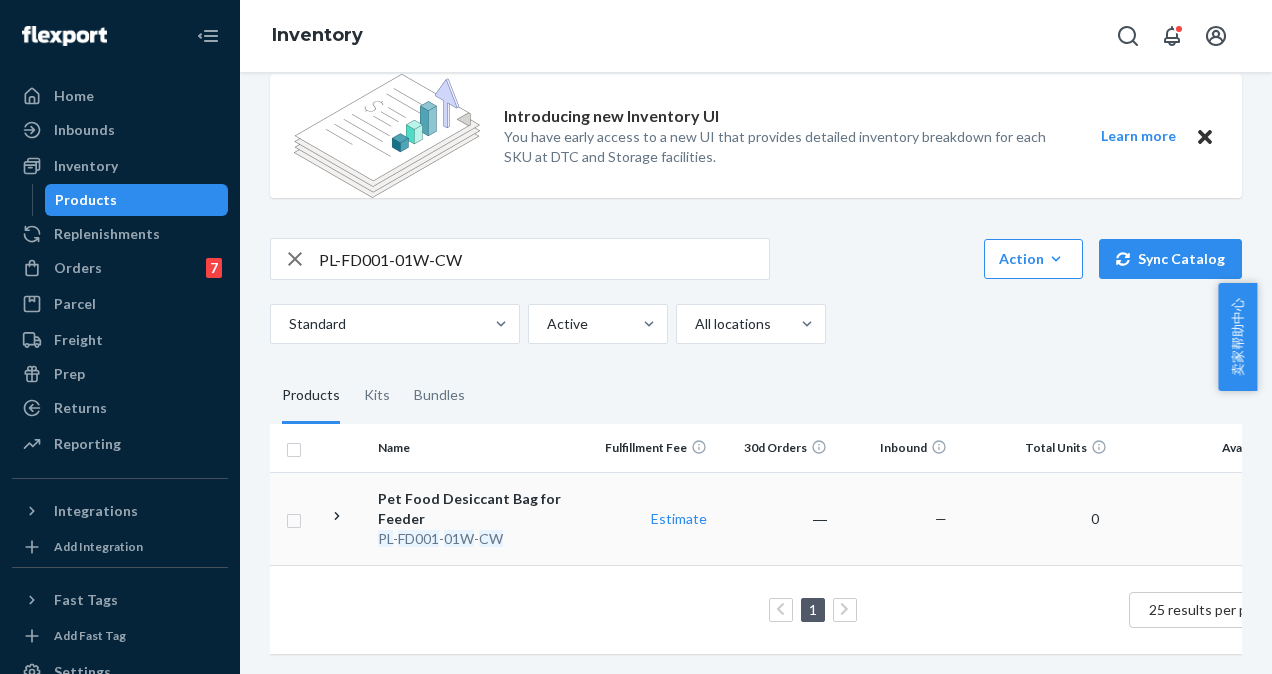 click on "Pet Food Desiccant Bag for Feeder" at bounding box center (482, 509) 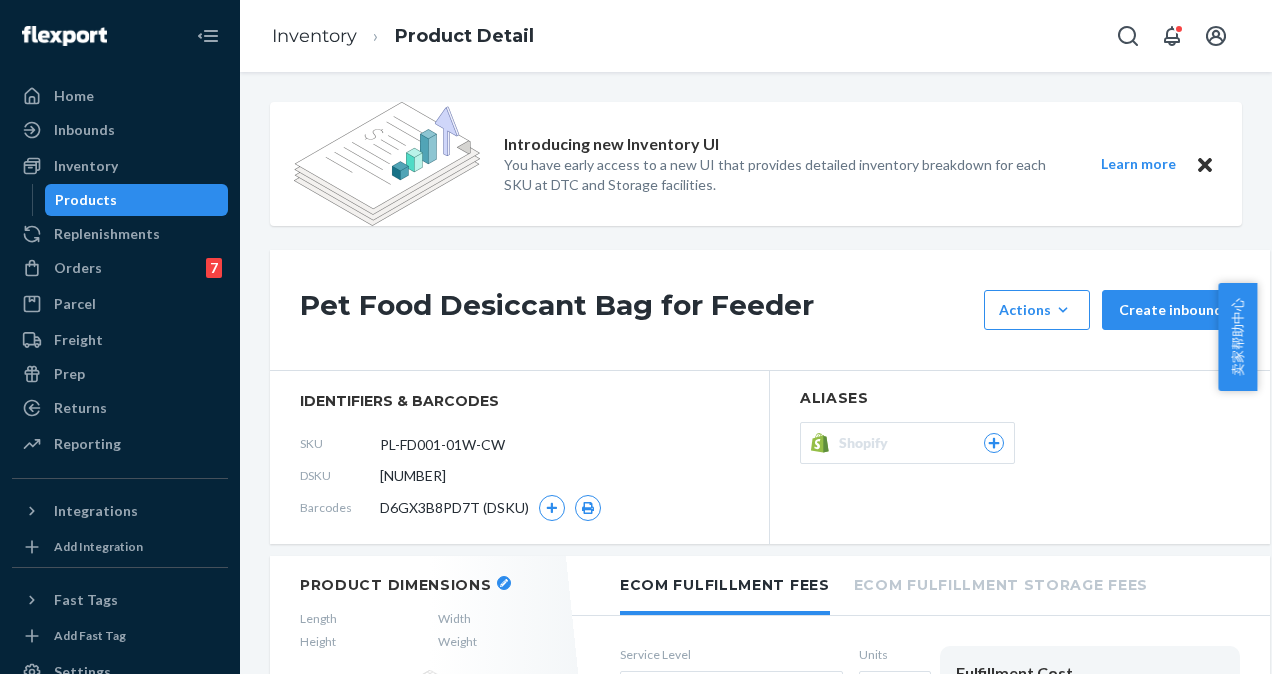 scroll, scrollTop: 200, scrollLeft: 0, axis: vertical 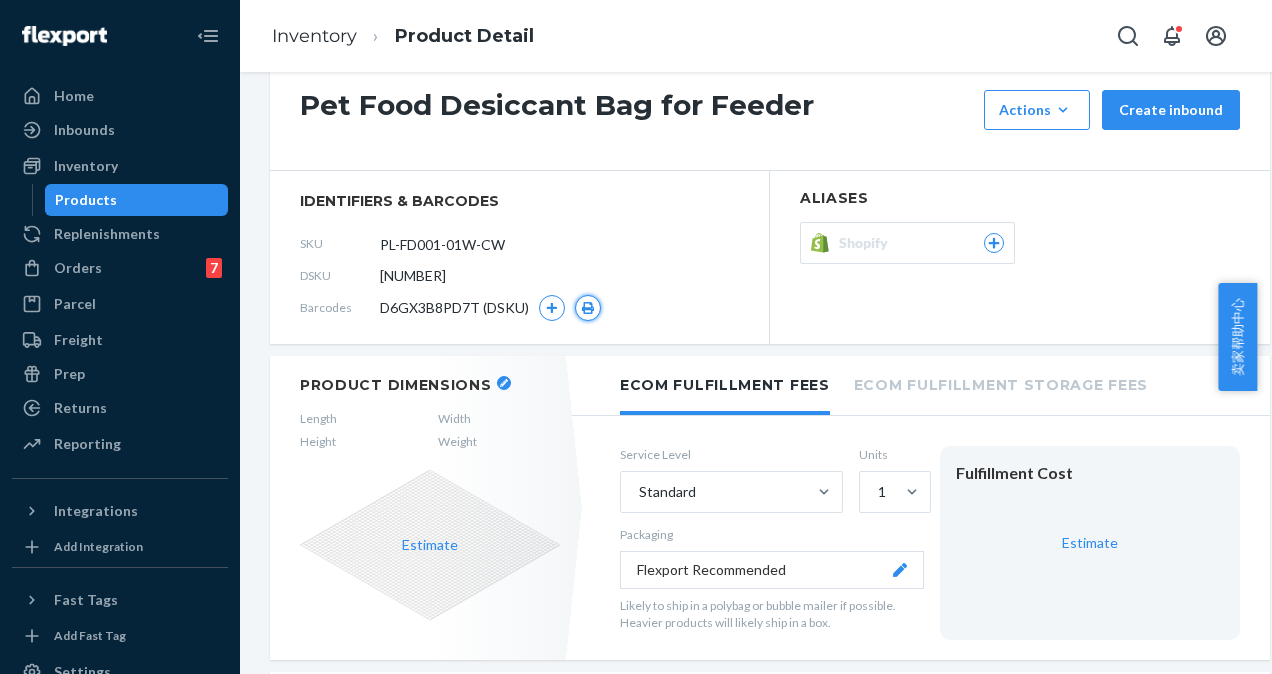click 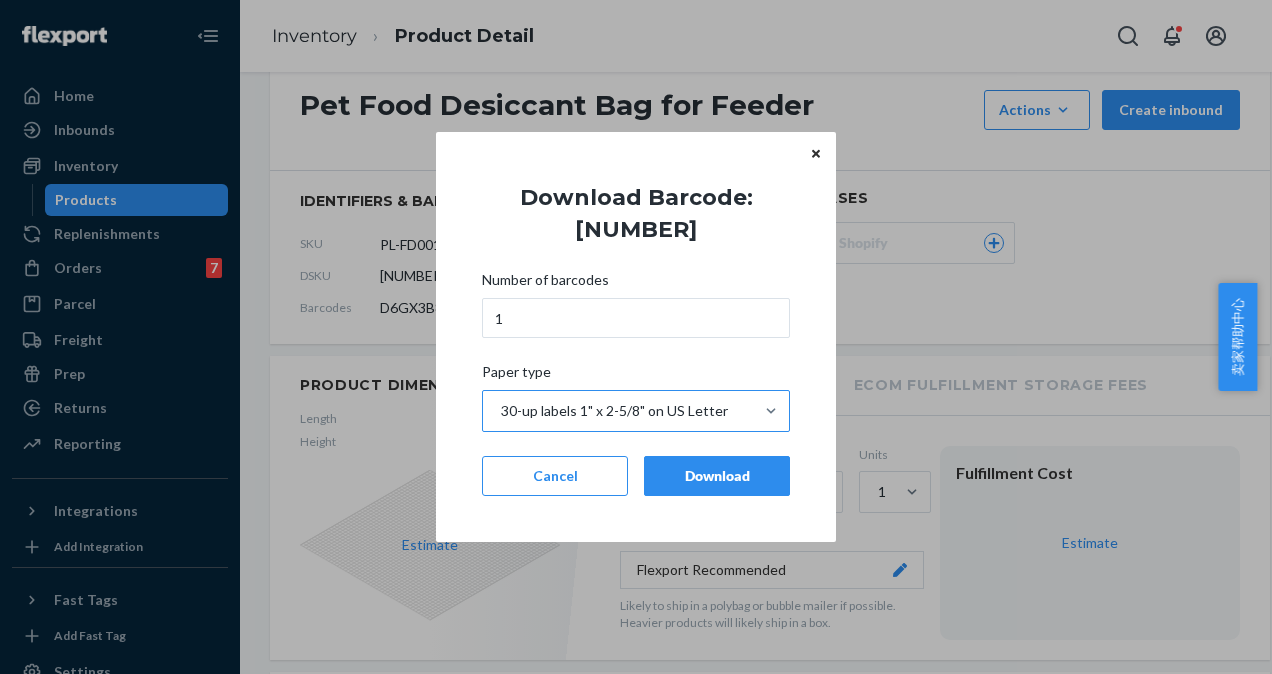 click on "30-up labels 1" x 2-5/8" on US Letter" at bounding box center (618, 411) 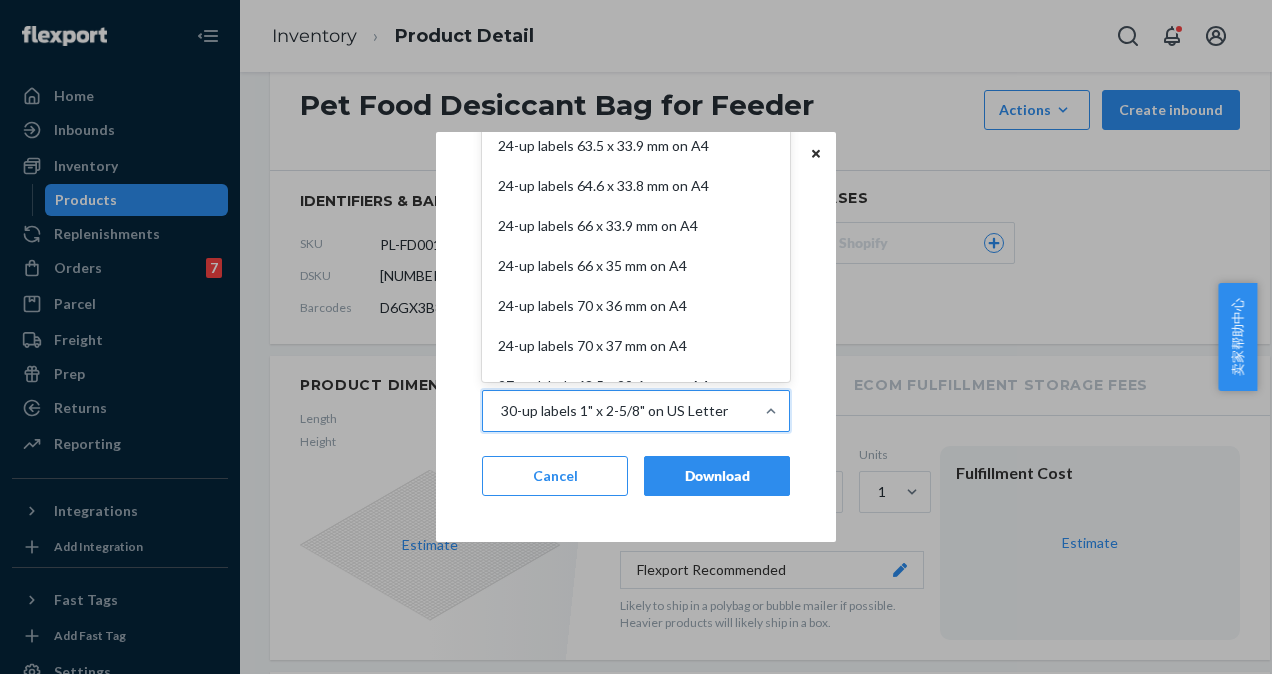 click on "Number of barcodes 1 Paper type      option 27-up labels 63.5 x 29.6 mm on A4 focused, 8 of 11. 11 results available. Use Up and Down to choose options, press Enter to select the currently focused option, press Escape to exit the menu, press Tab to select the option and exit the menu. 30-up labels 1" x 2-5/8" on US Letter 21-up labels 63.5 x 38.1 mm on A4 24-up labels 63.5 x 33.9 mm on A4 24-up labels 64.6 x 33.8 mm on A4 24-up labels 66 x 33.9 mm on A4 24-up labels 66 x 35 mm on A4 24-up labels 70 x 36 mm on A4 24-up labels 70 x 37 mm on A4 27-up labels 63.5 x 29.6 mm on A4 30-up labels 1" x 2-5/8" on US Letter 40-up labels 52.5 x 29.7 mm on A4 44-up labels 48.5 x 25.4 mm on A4 Cancel Download" at bounding box center [636, 385] 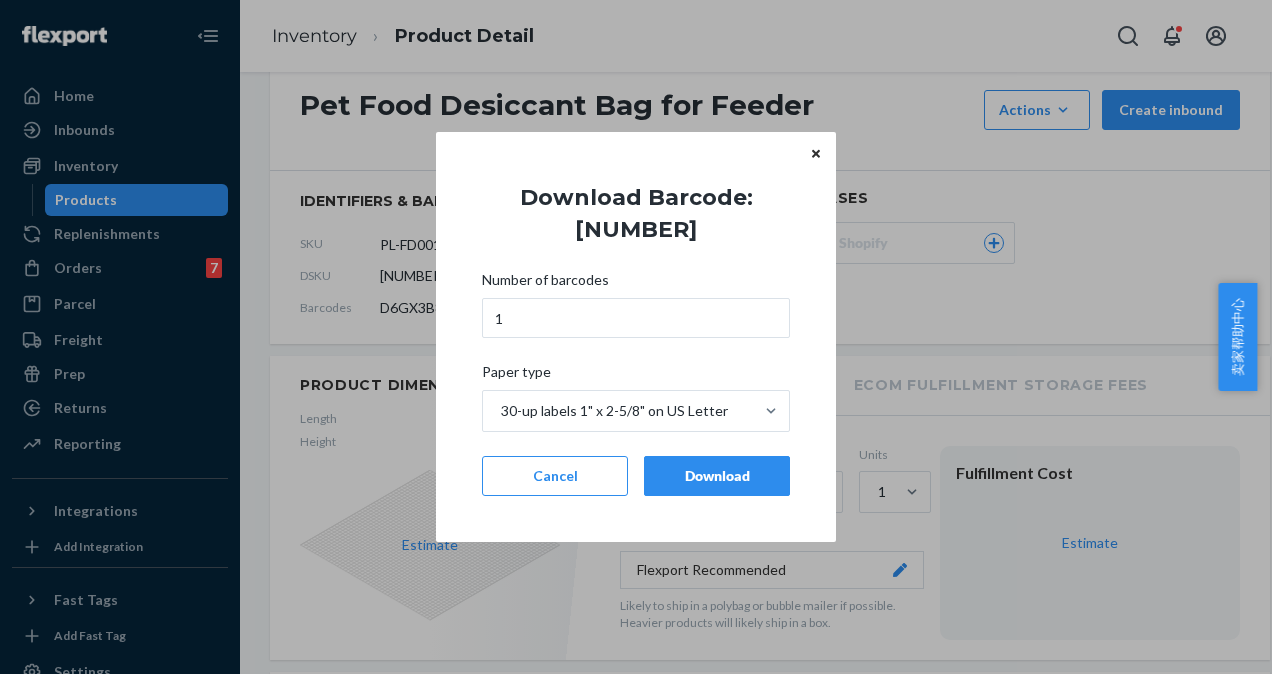drag, startPoint x: 539, startPoint y: 226, endPoint x: 748, endPoint y: 223, distance: 209.02153 